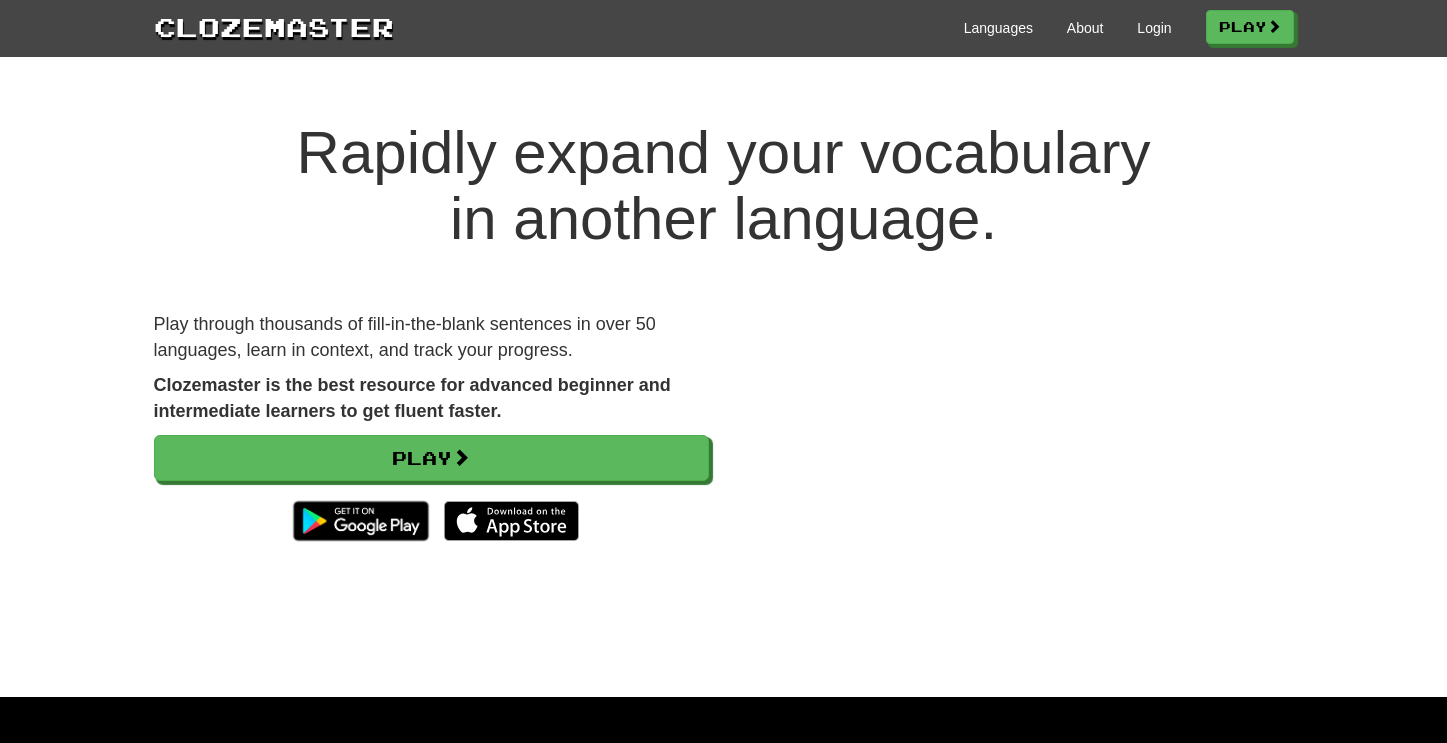 scroll, scrollTop: 0, scrollLeft: 0, axis: both 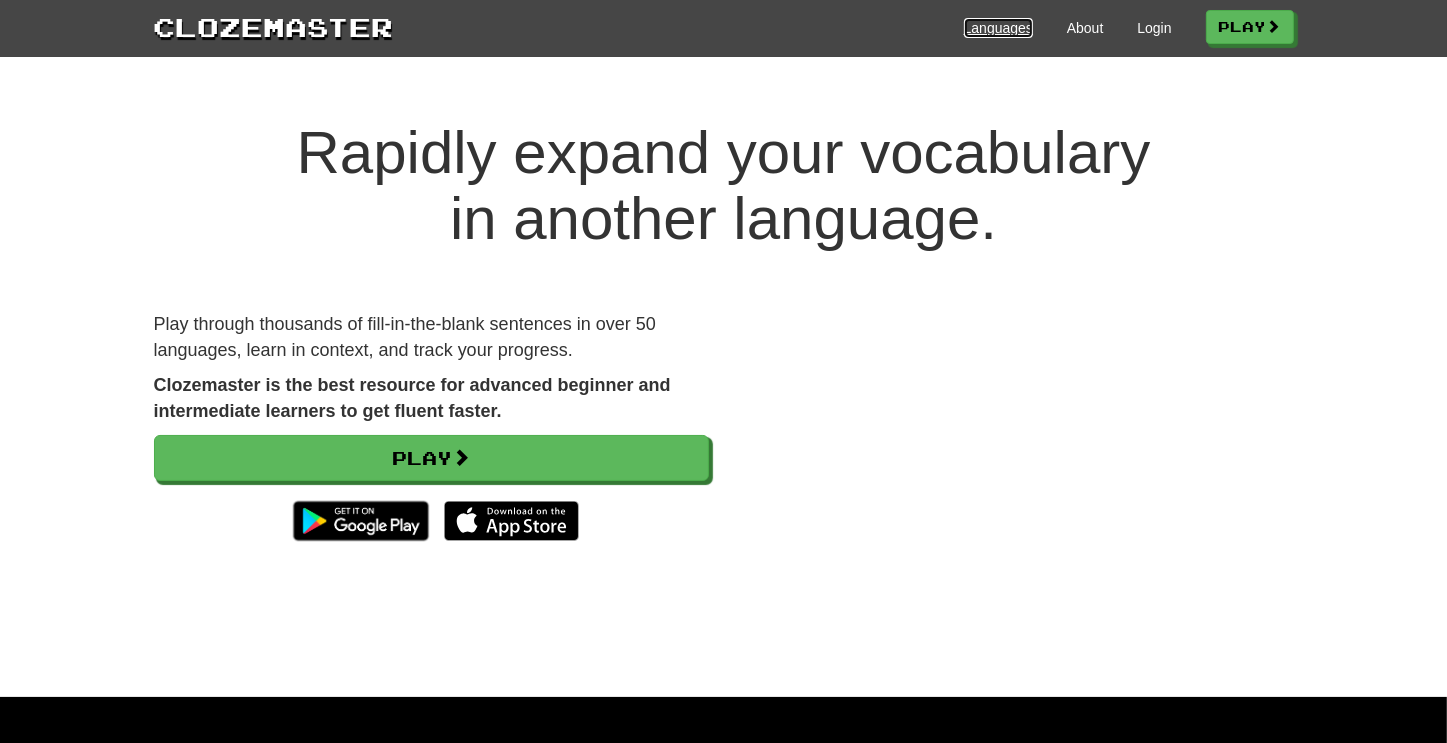 click on "Languages" at bounding box center (998, 28) 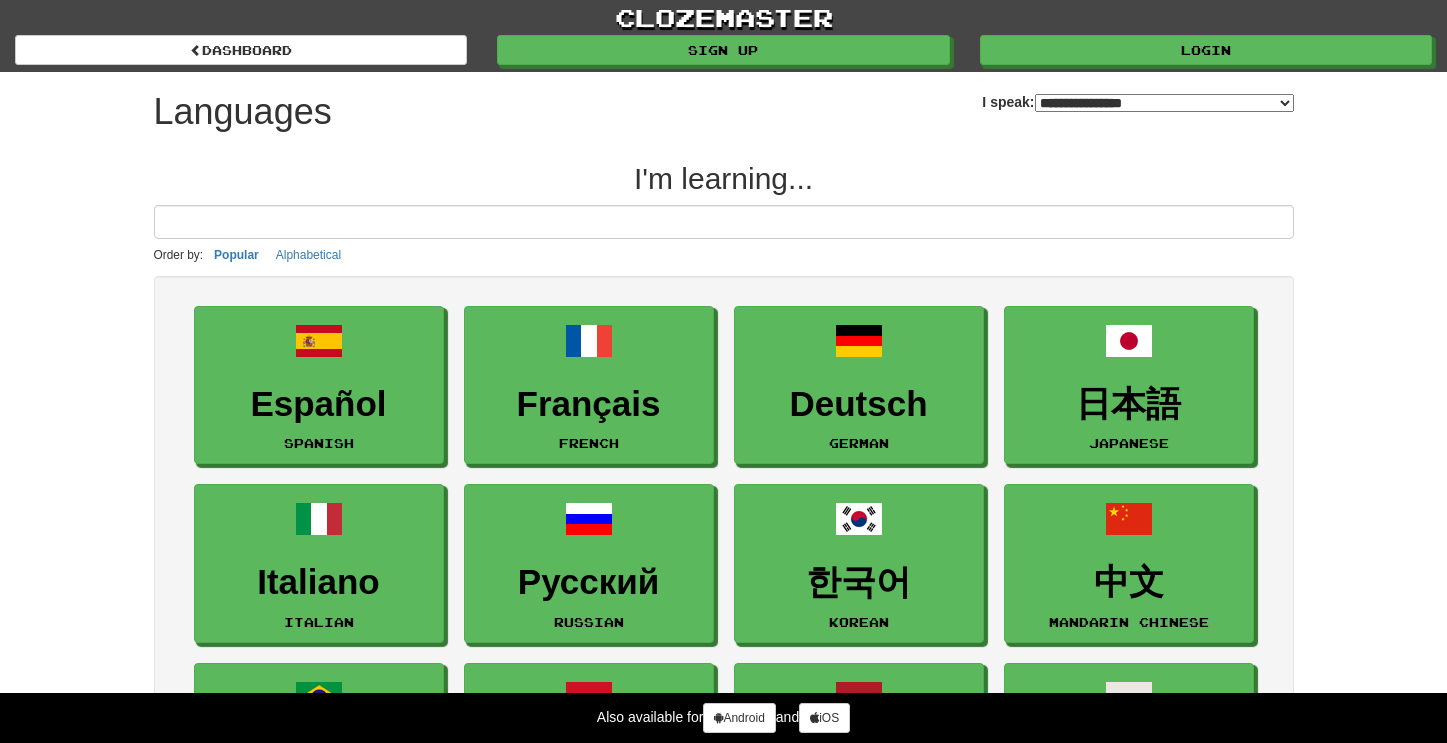 select on "*******" 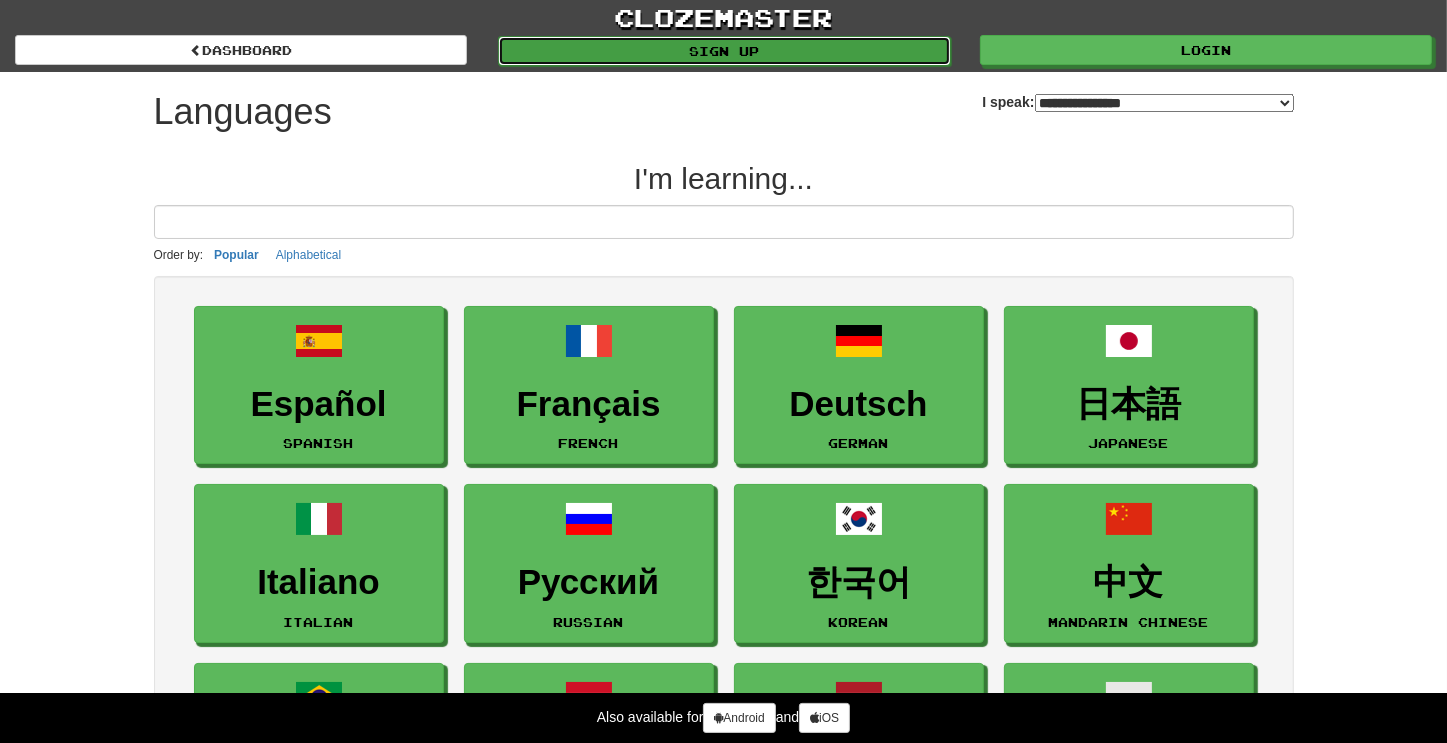 click on "Sign up" at bounding box center [724, 51] 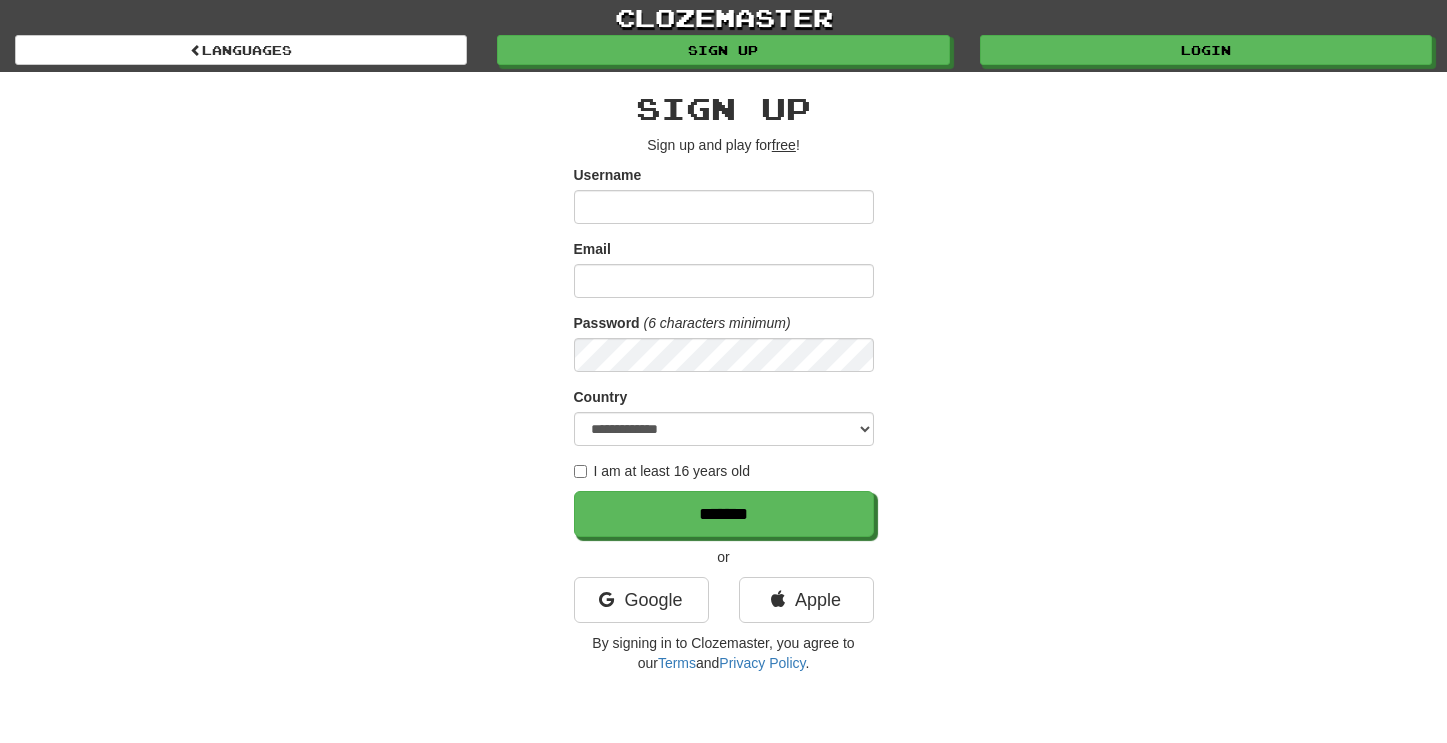 scroll, scrollTop: 0, scrollLeft: 0, axis: both 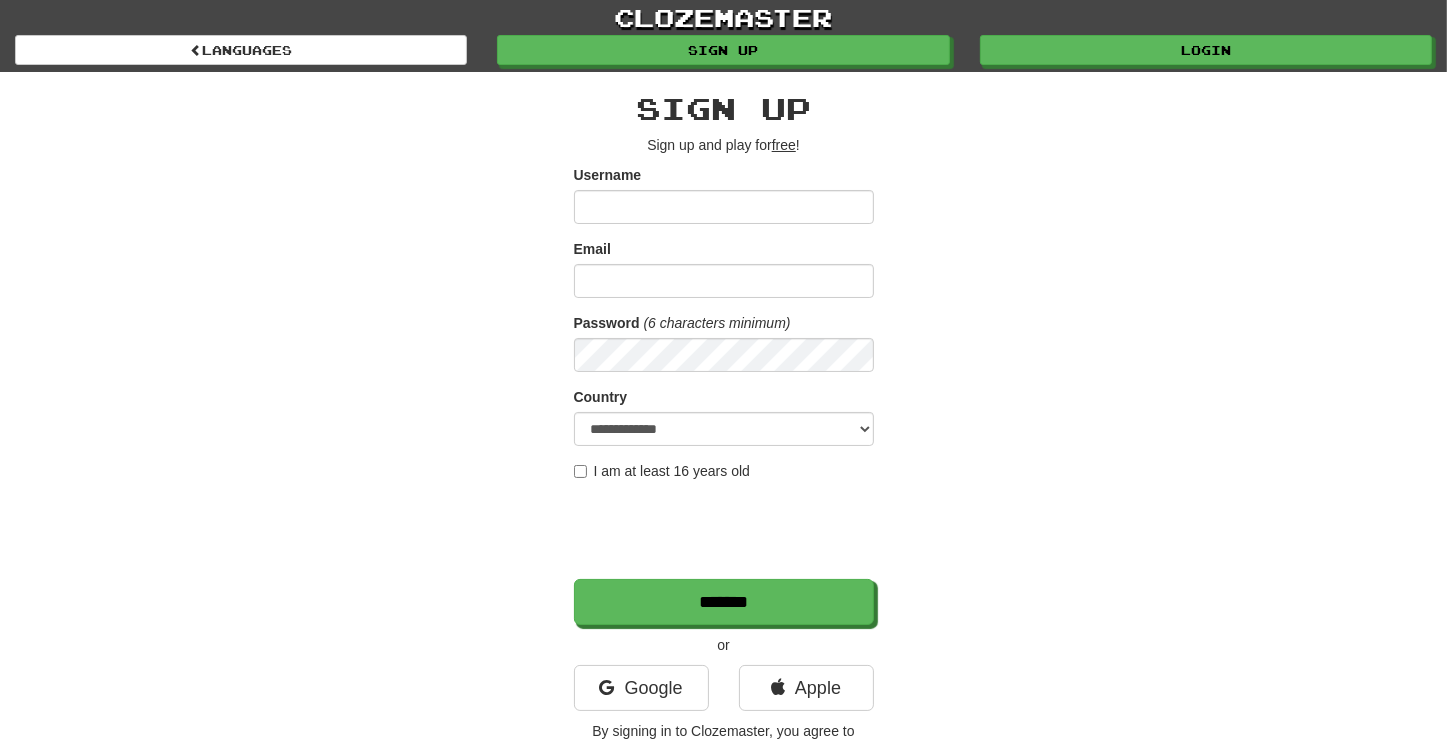 click on "Username" at bounding box center [724, 207] 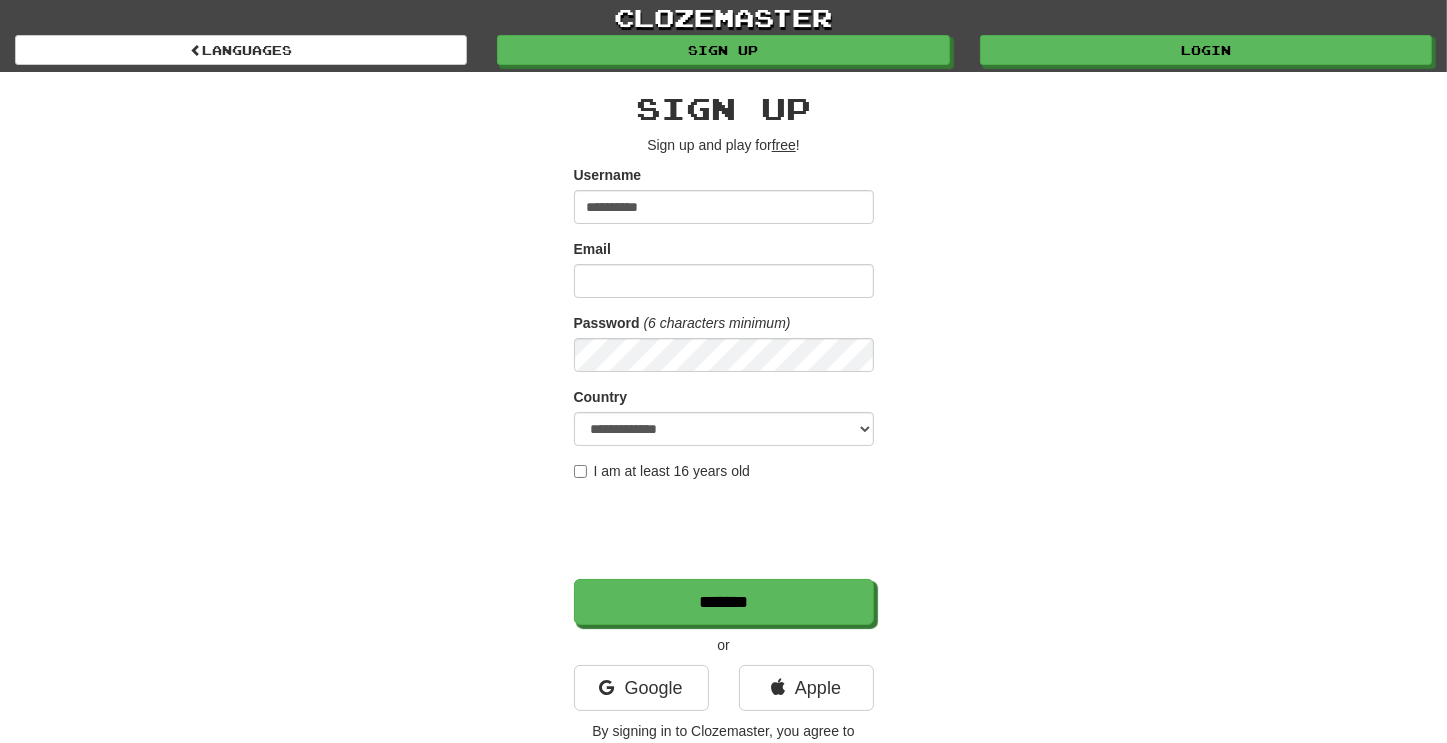 type on "**********" 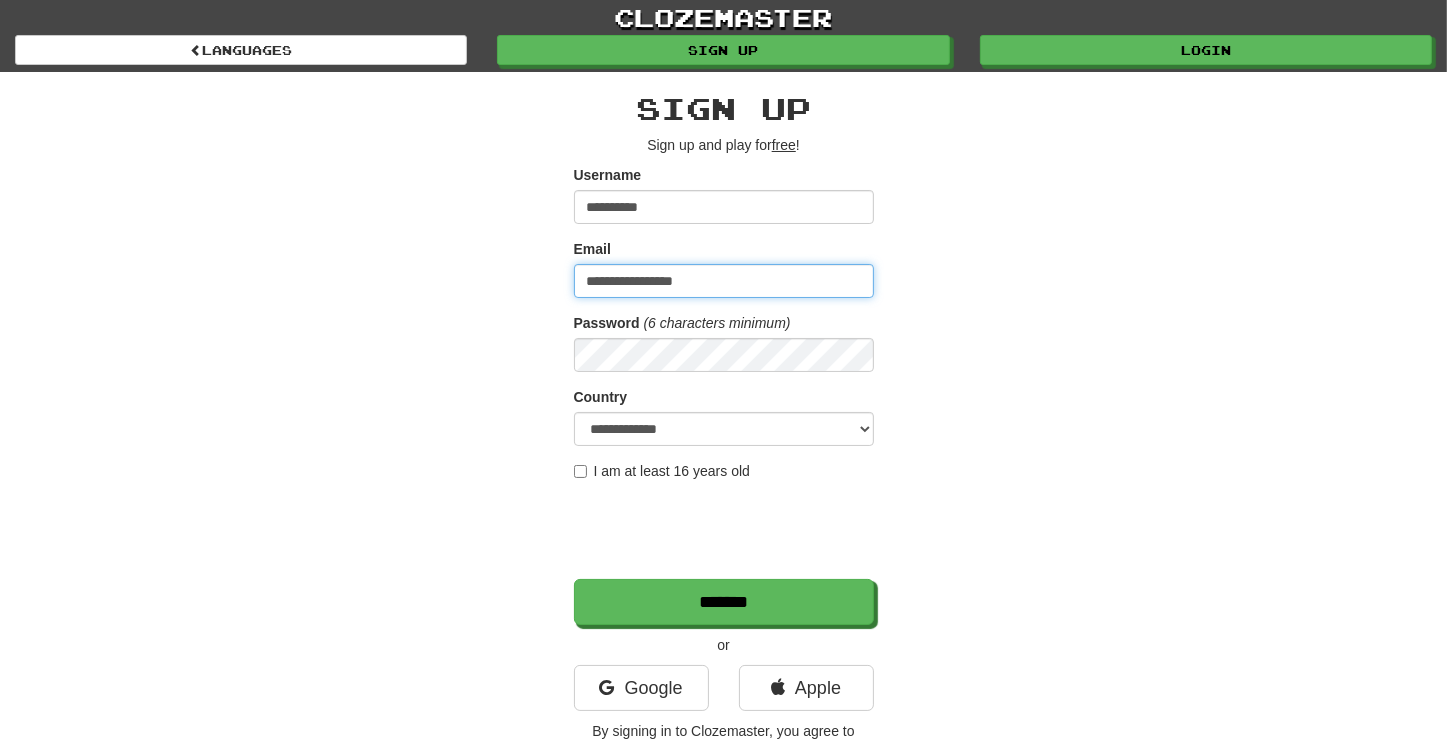 type on "**********" 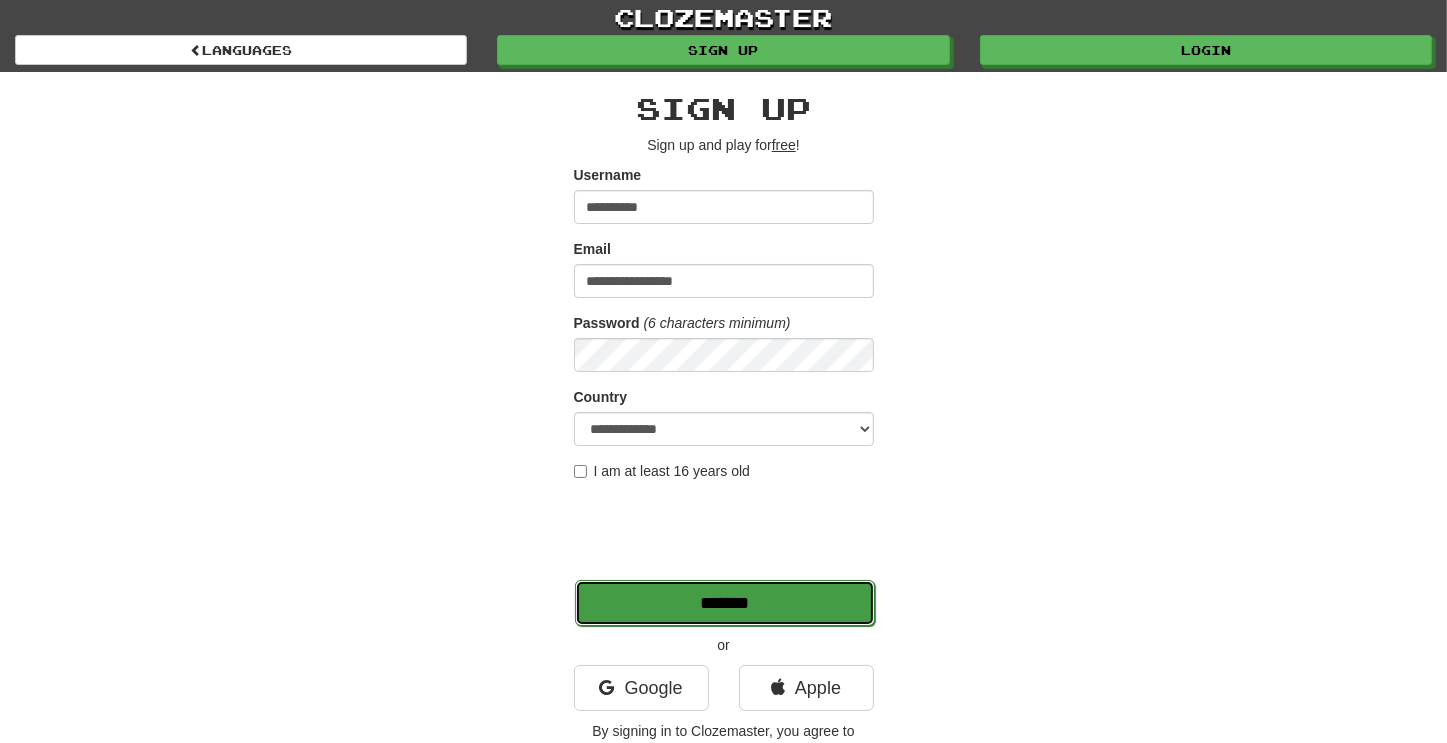 click on "*******" at bounding box center (725, 603) 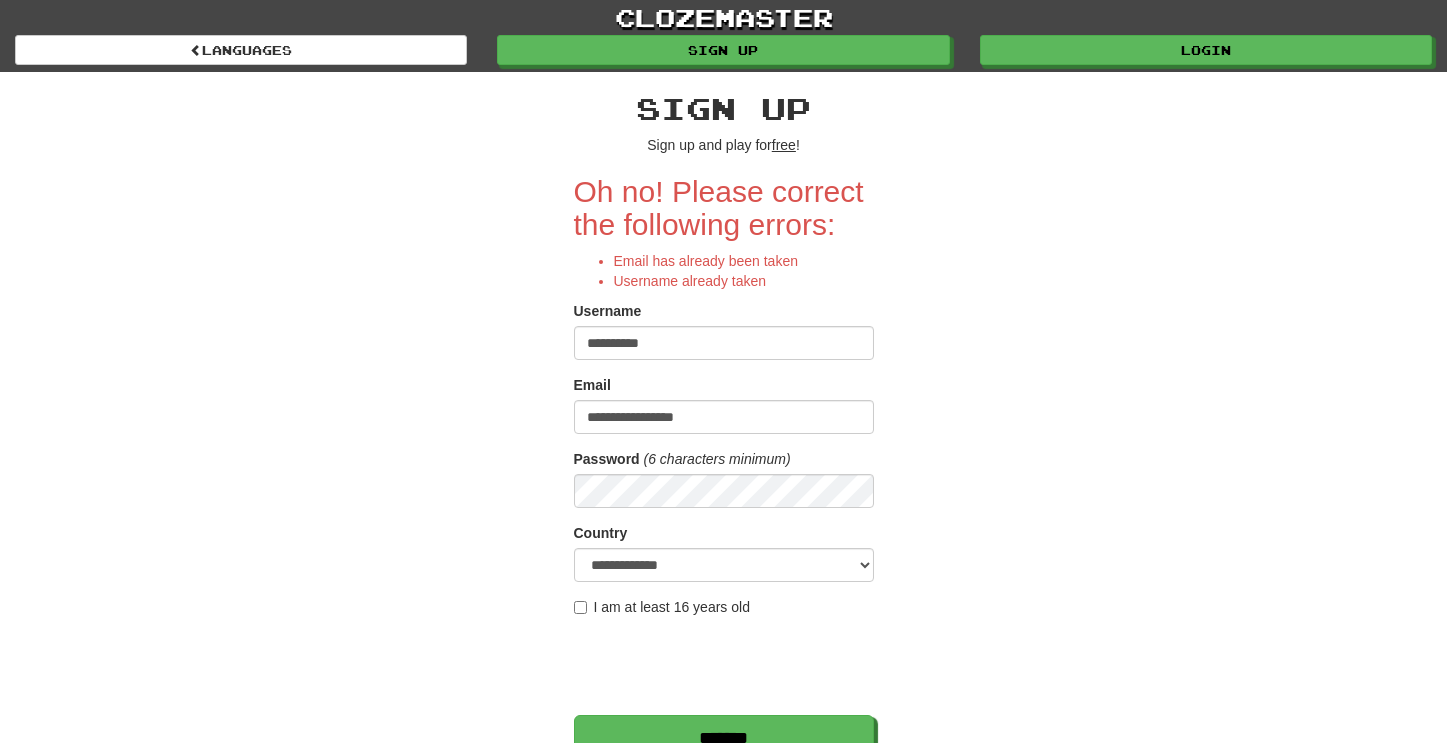 scroll, scrollTop: 0, scrollLeft: 0, axis: both 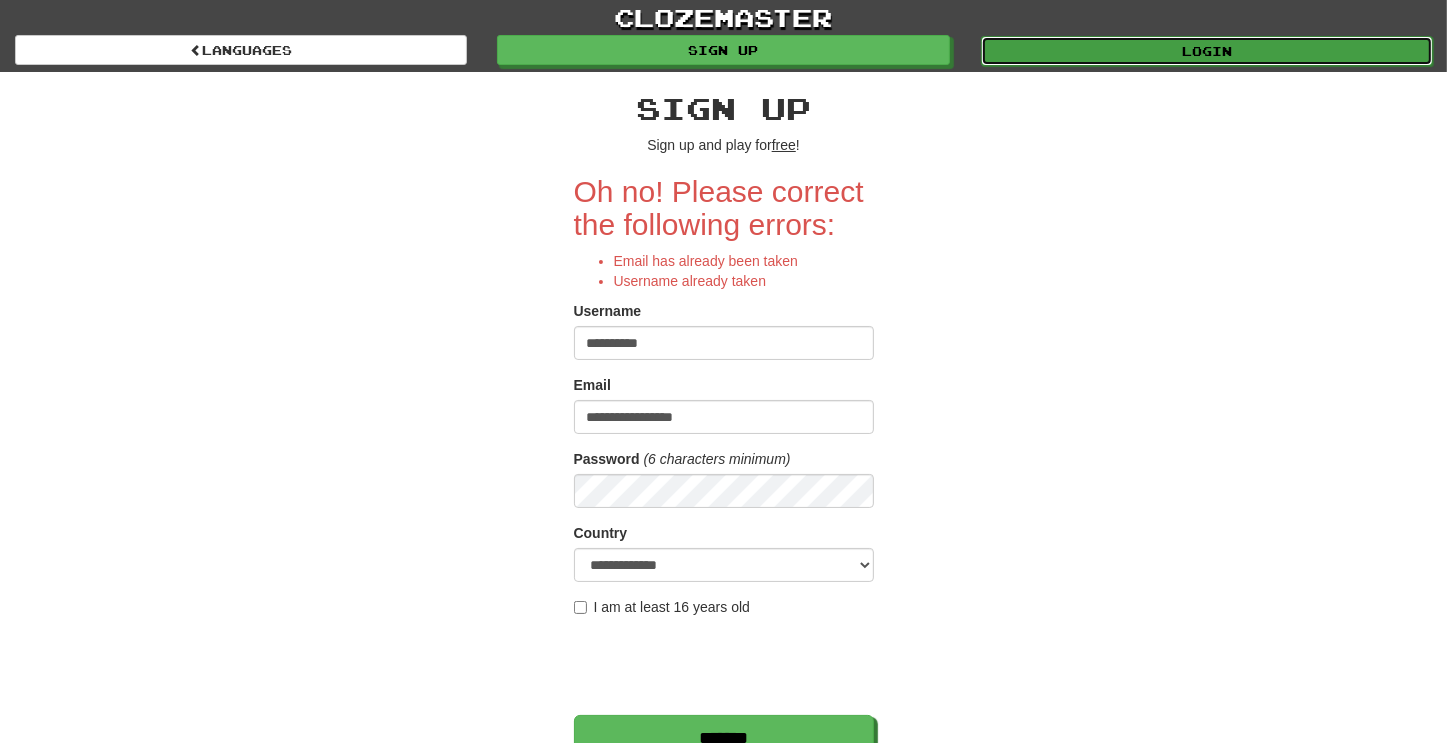 click on "Login" at bounding box center (1207, 51) 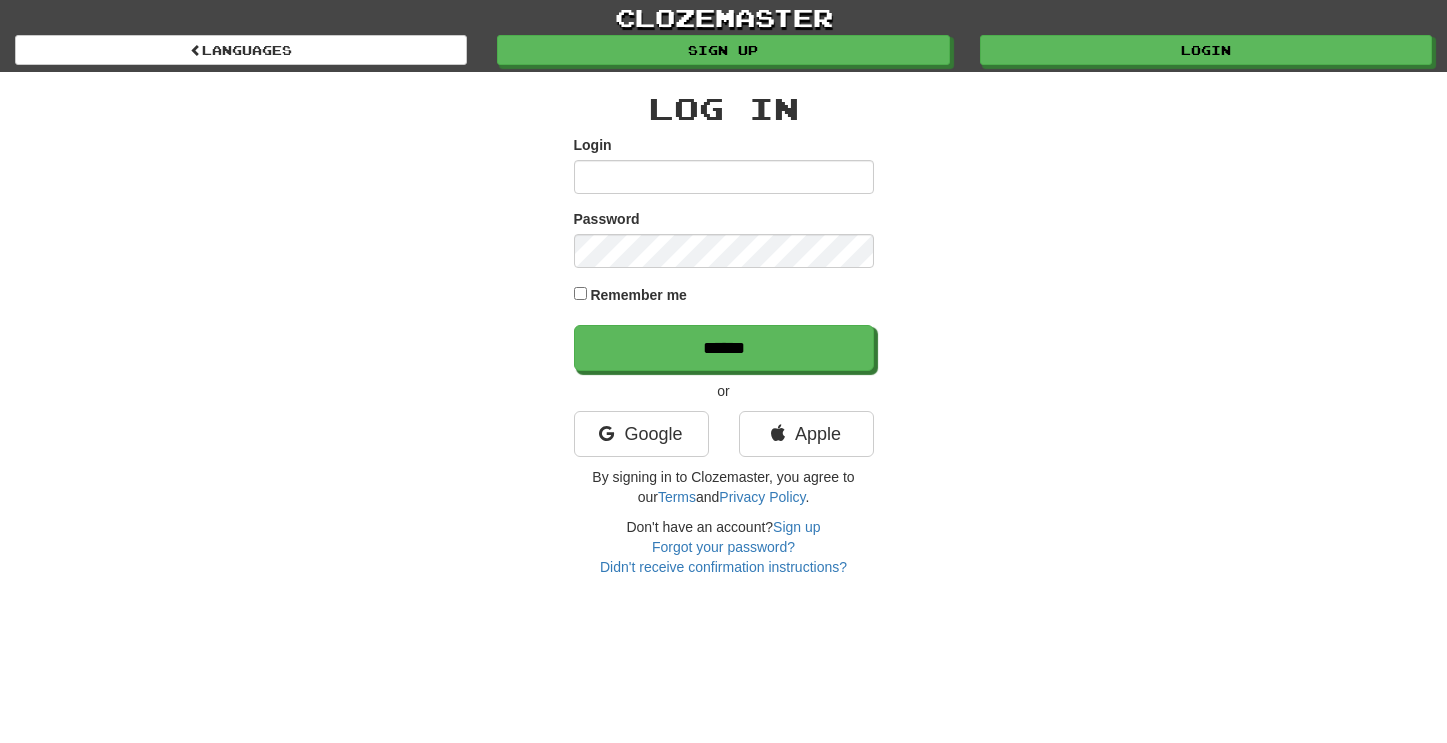 scroll, scrollTop: 0, scrollLeft: 0, axis: both 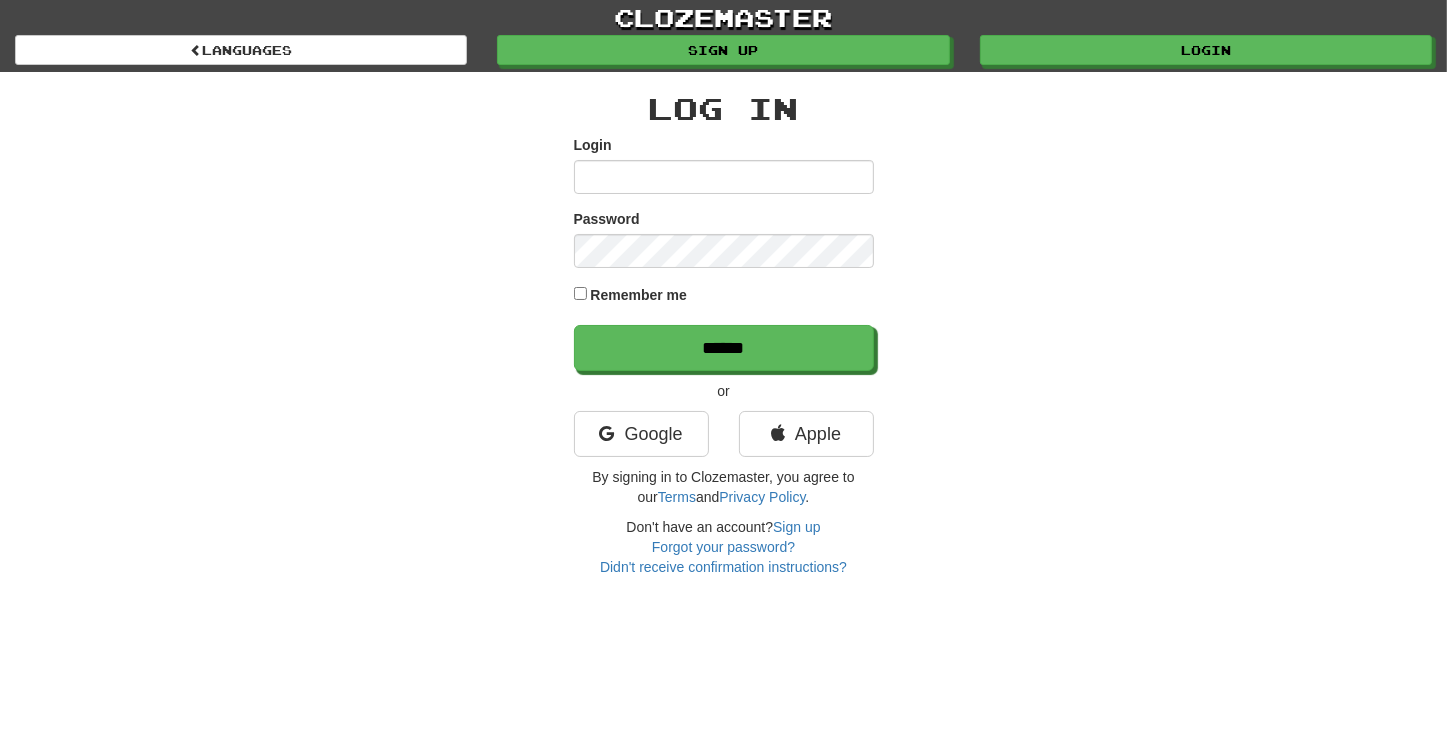 click on "Login" at bounding box center (724, 177) 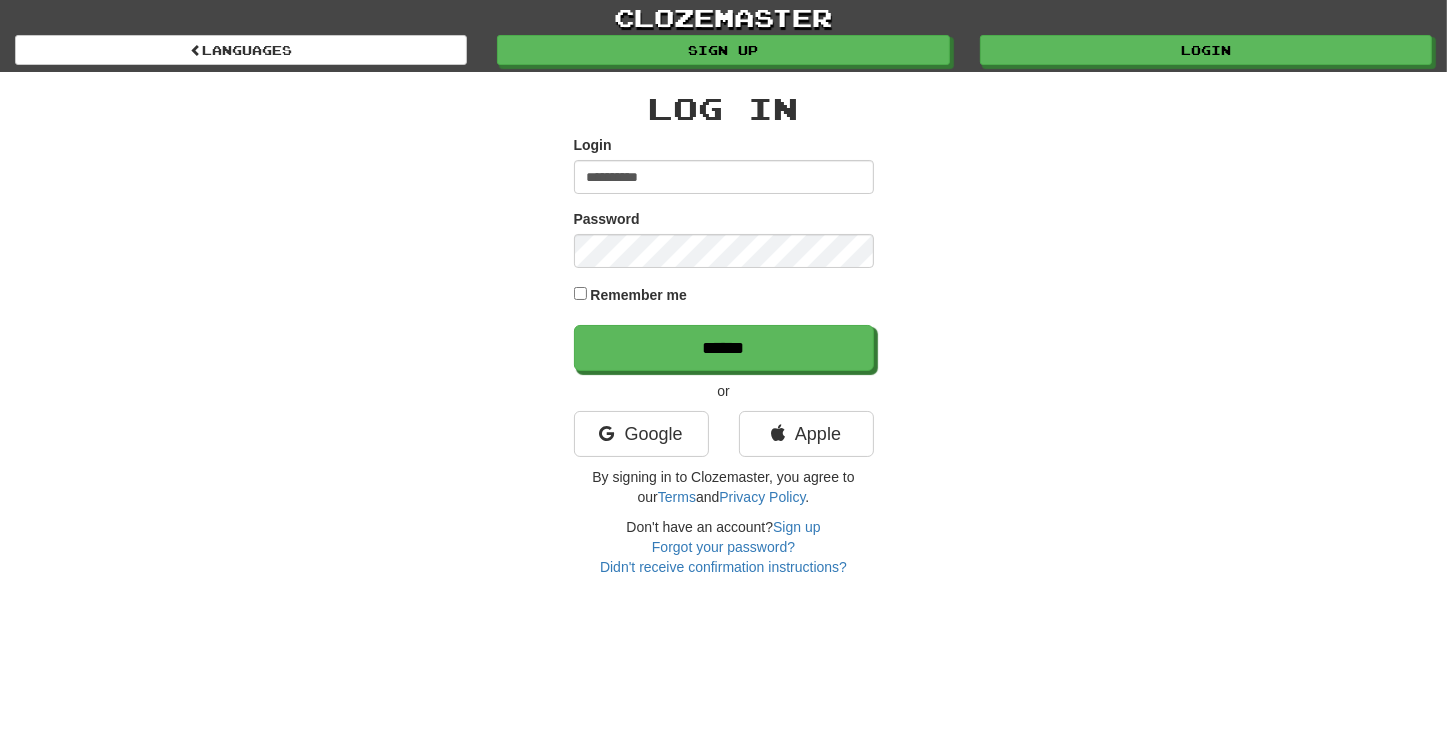 type on "**********" 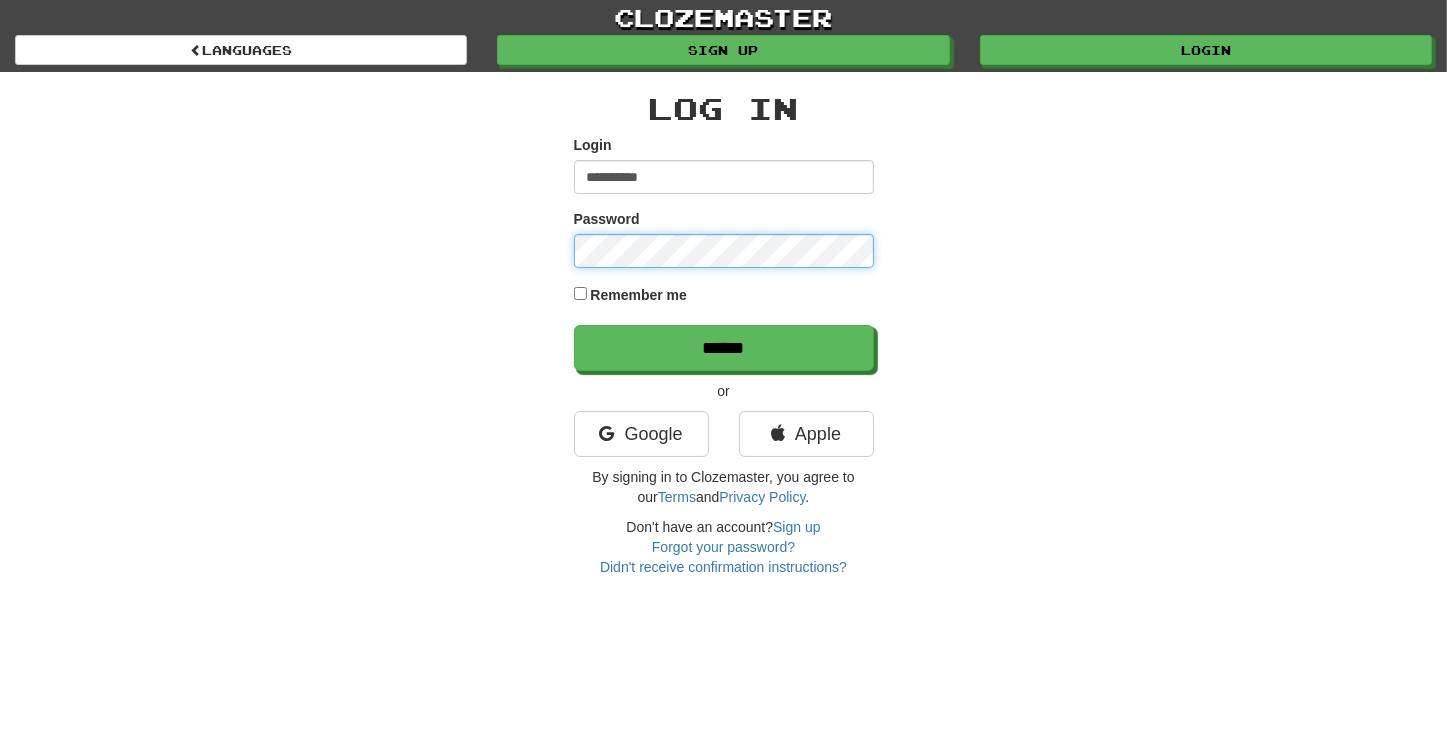 click on "******" at bounding box center [724, 348] 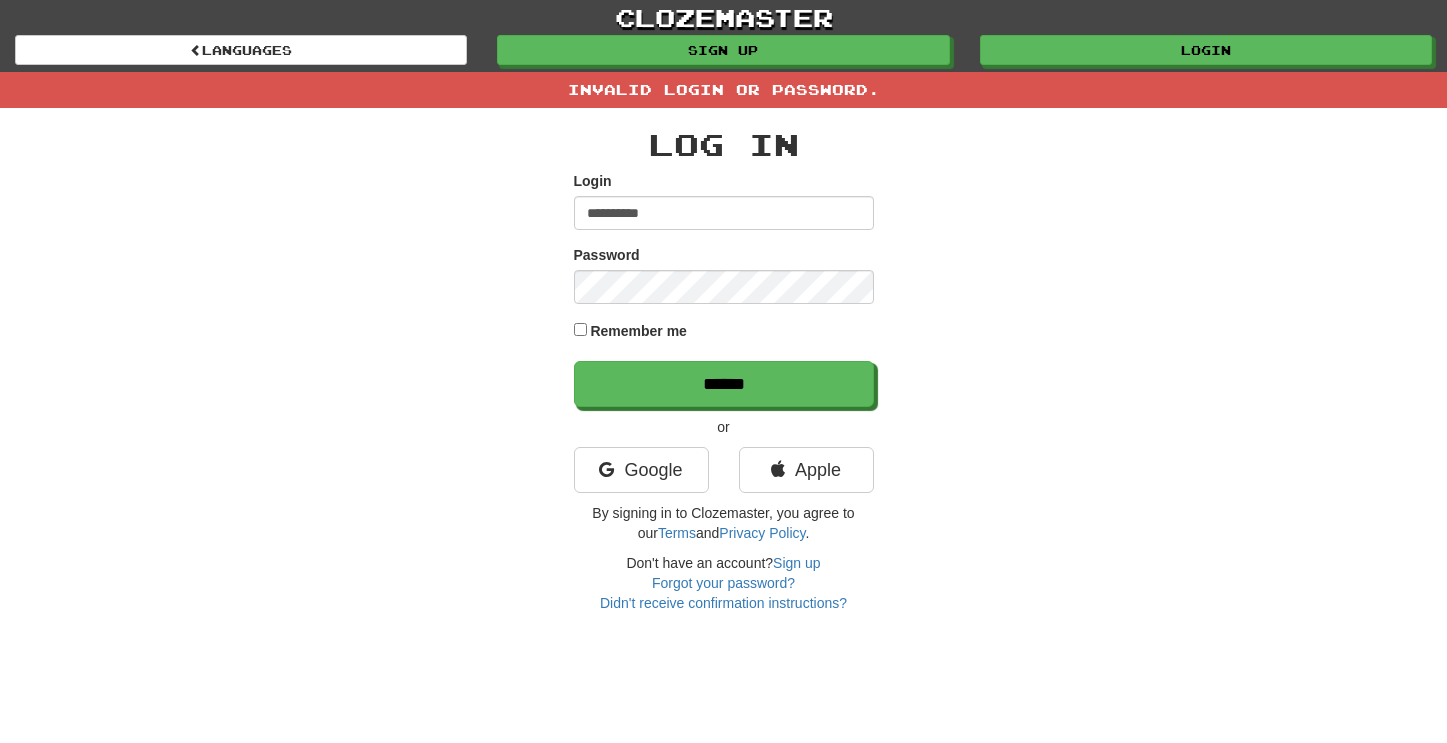 scroll, scrollTop: 0, scrollLeft: 0, axis: both 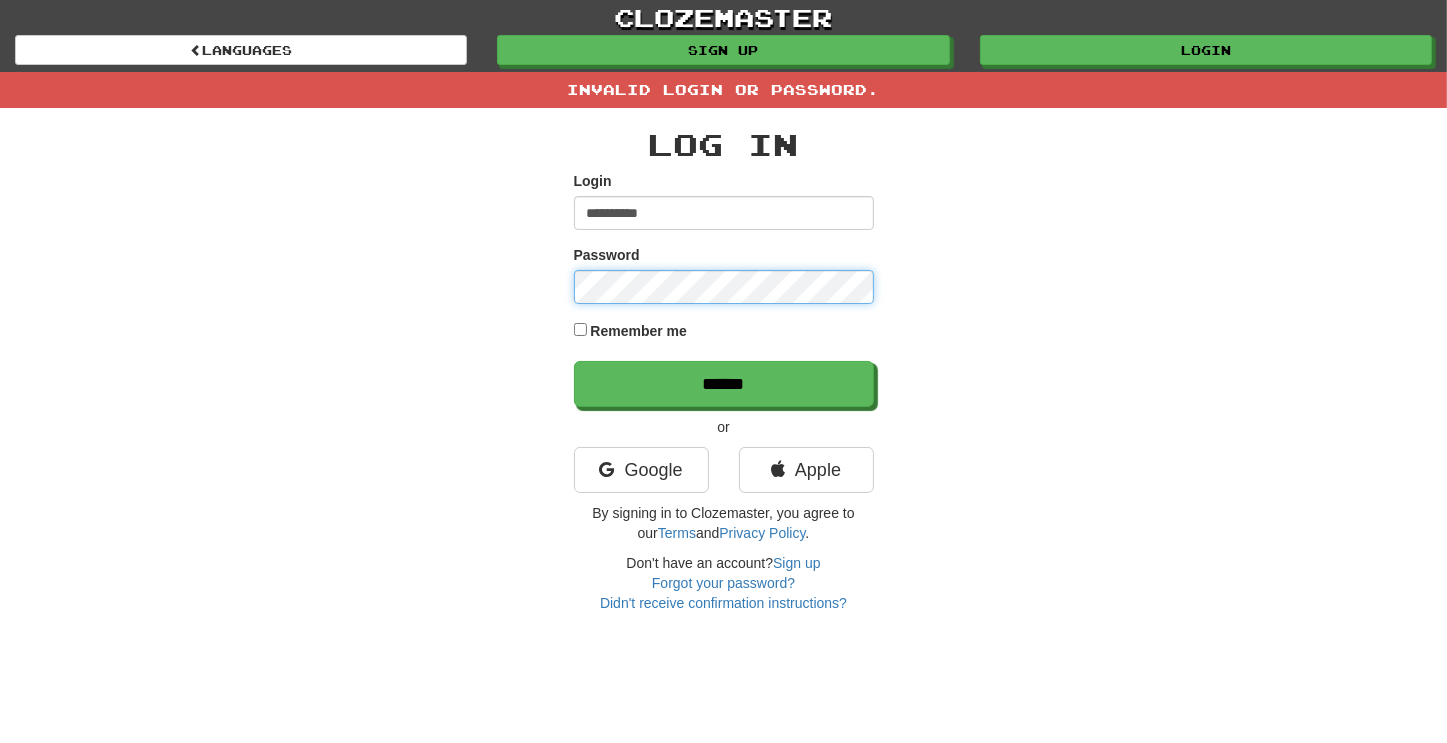 click on "******" at bounding box center (724, 384) 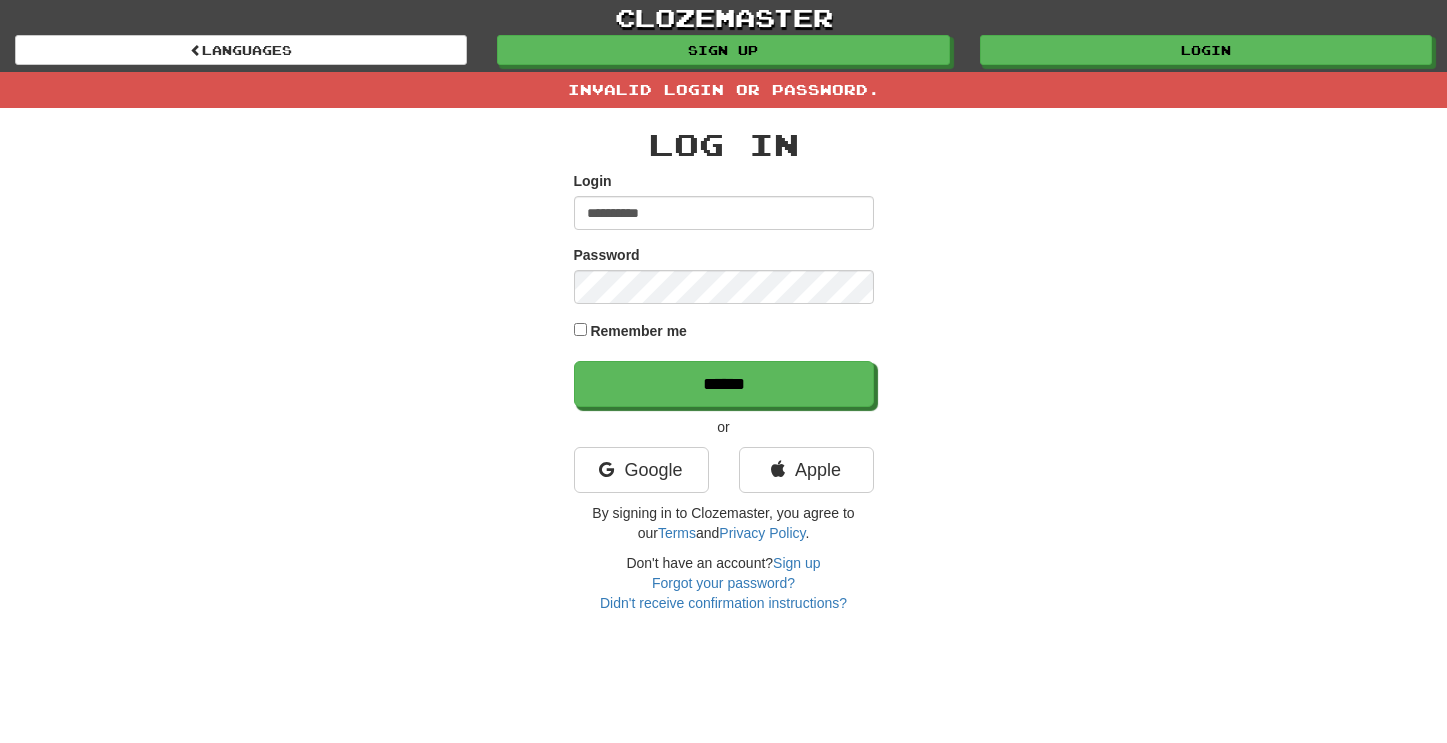 scroll, scrollTop: 0, scrollLeft: 0, axis: both 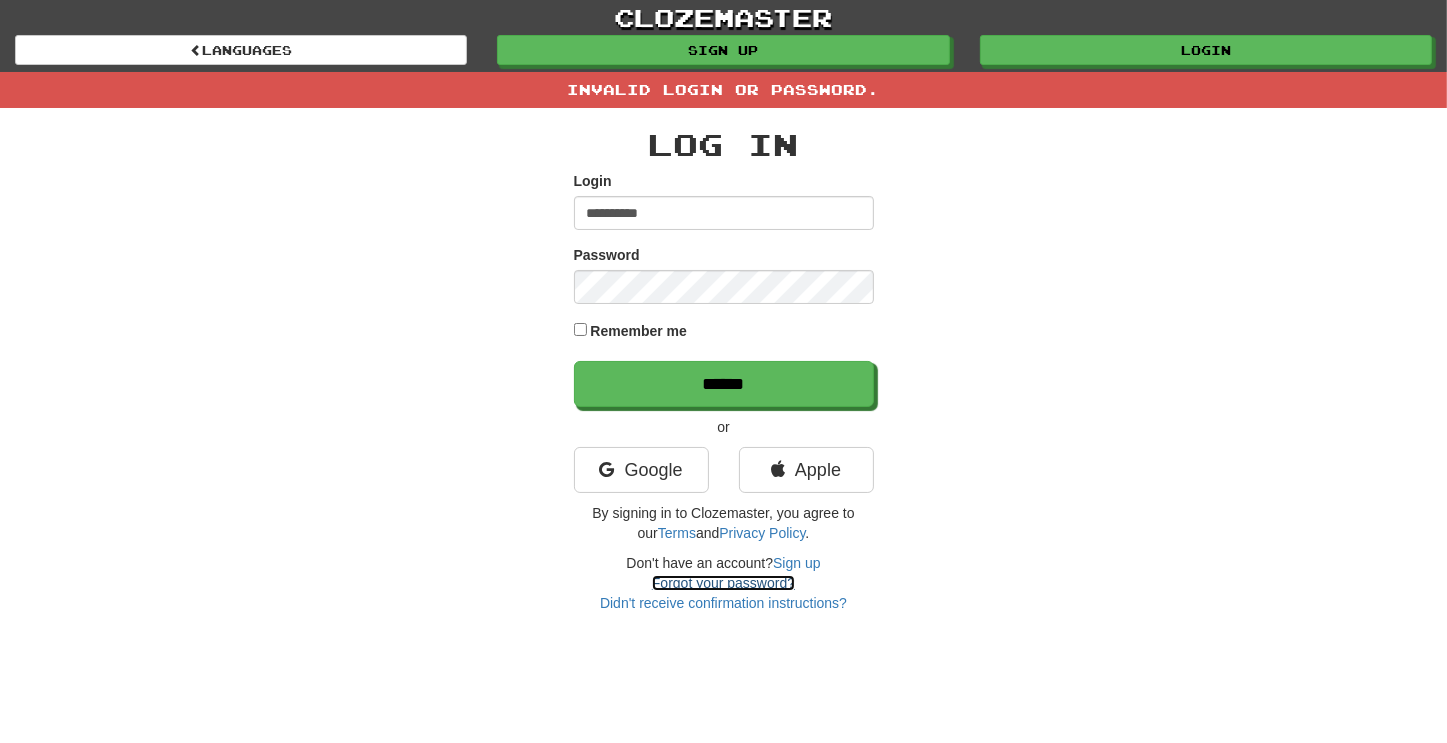 click on "Forgot your password?" at bounding box center [723, 583] 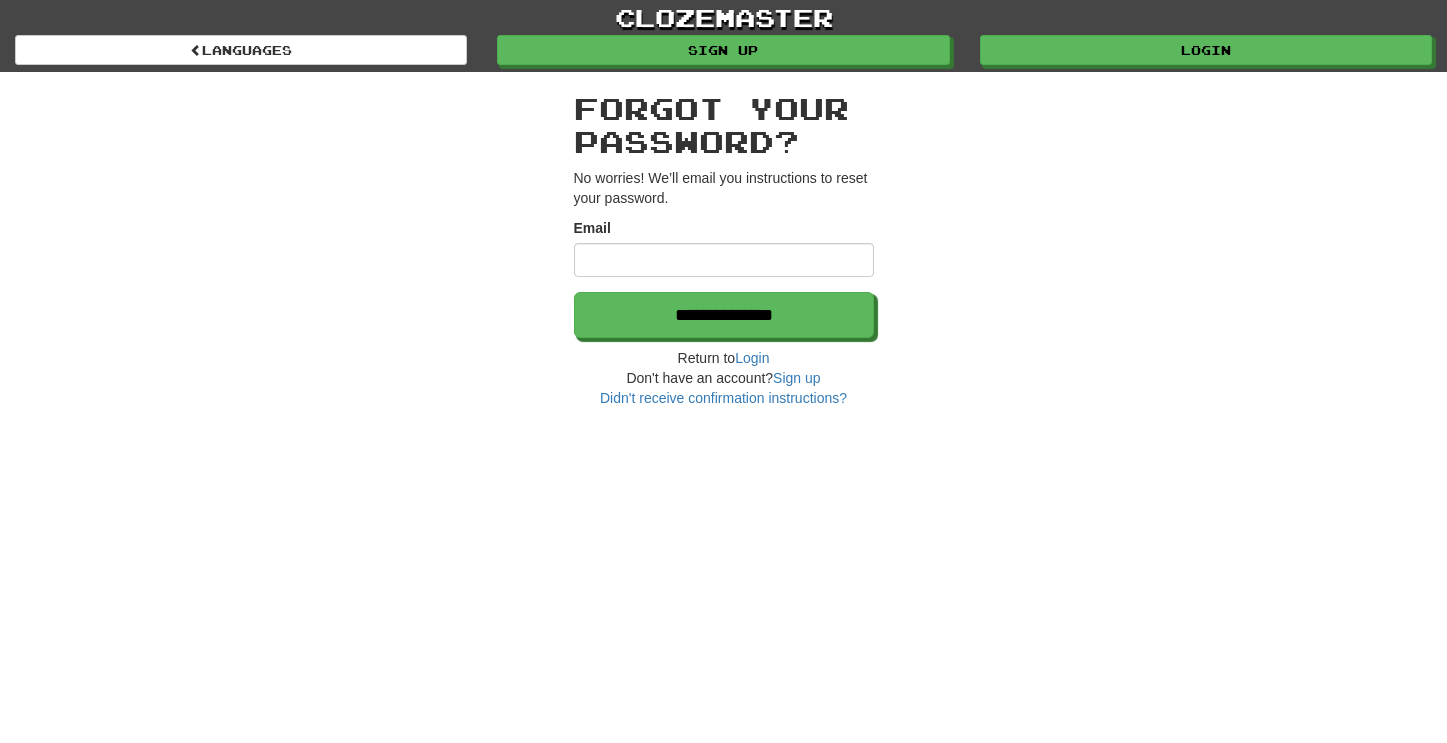 scroll, scrollTop: 0, scrollLeft: 0, axis: both 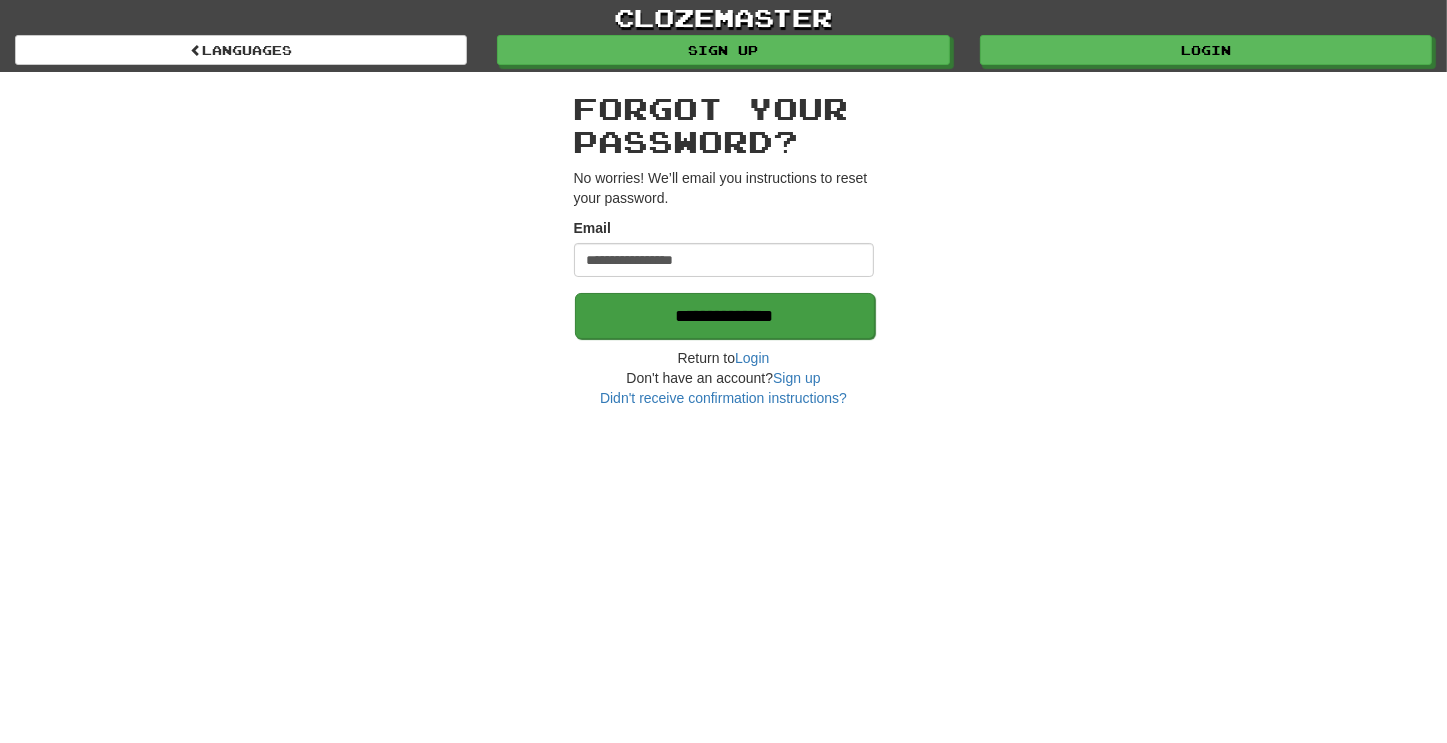 type on "**********" 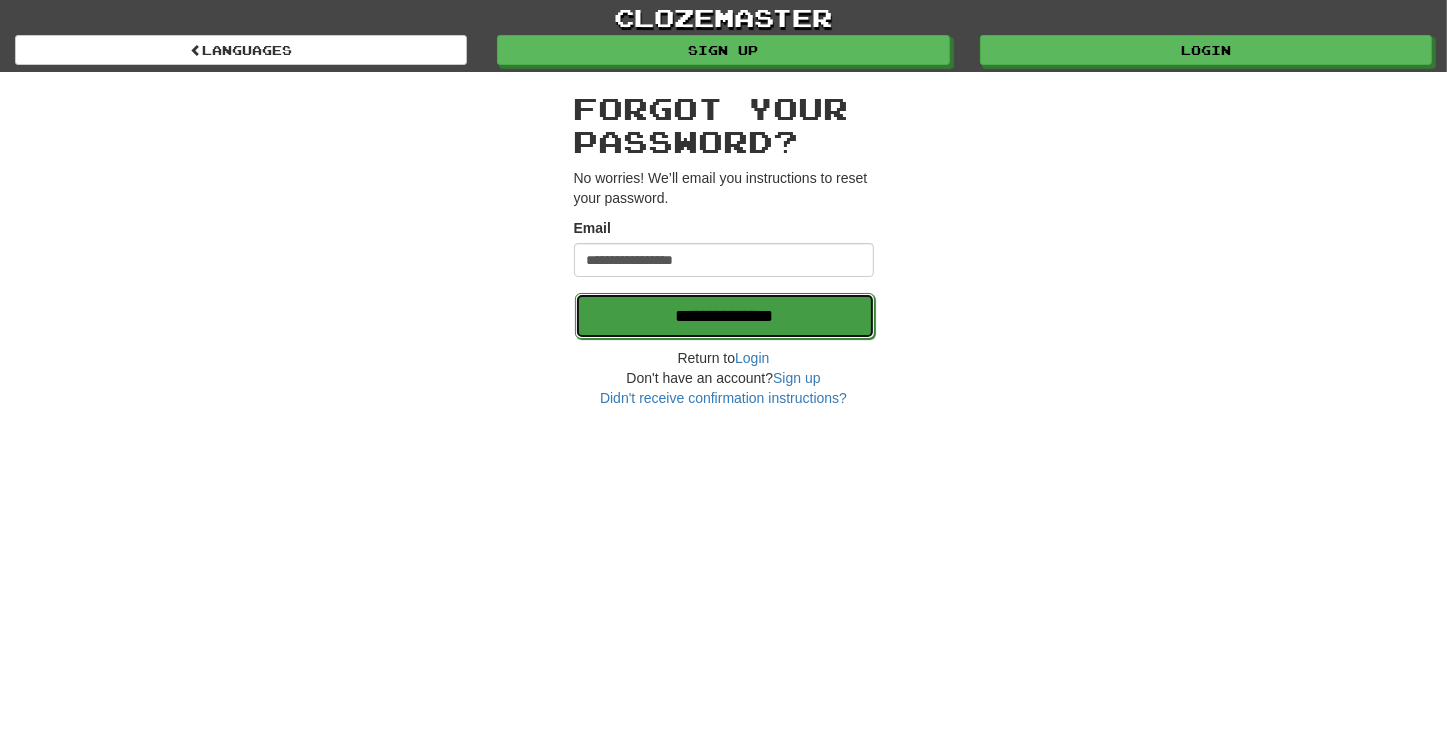 click on "**********" at bounding box center [725, 316] 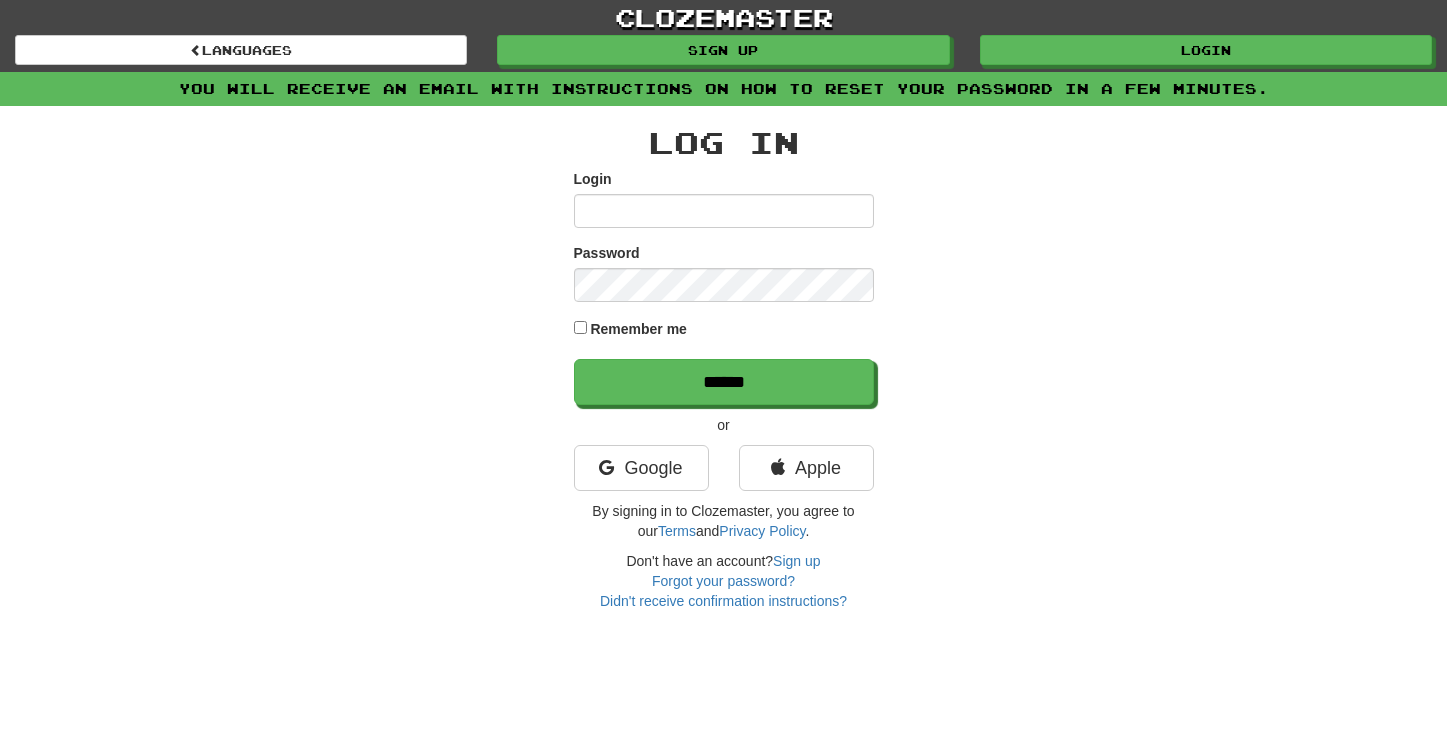 scroll, scrollTop: 0, scrollLeft: 0, axis: both 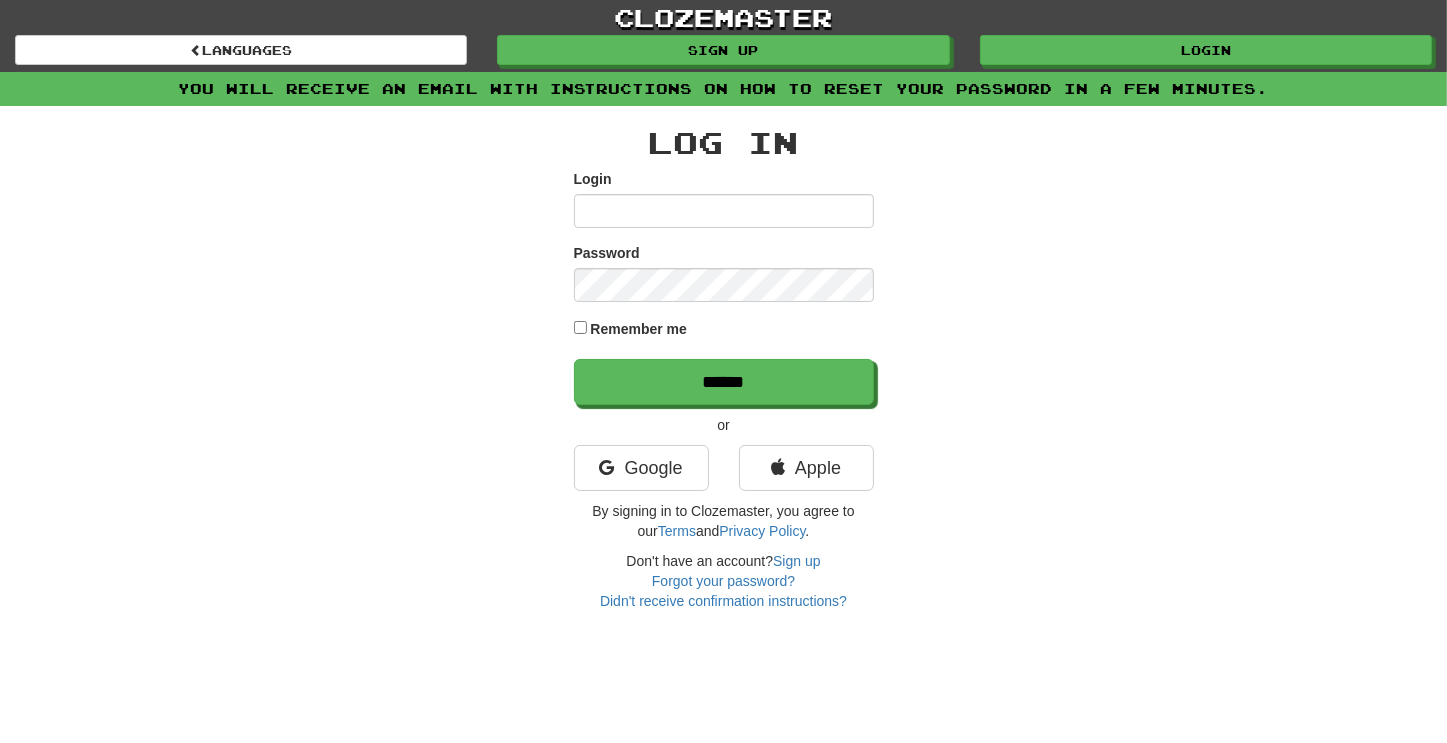 click on "Login" at bounding box center [724, 211] 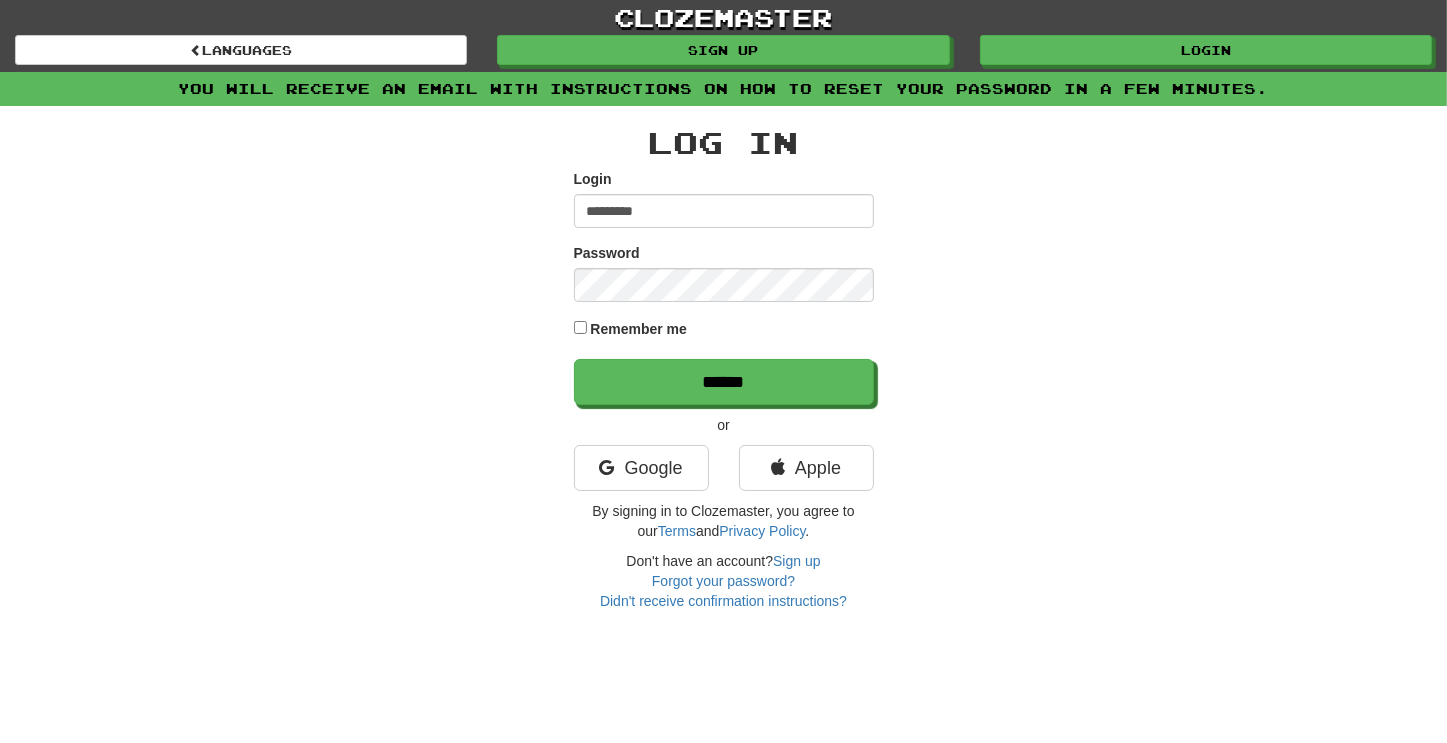 type on "*********" 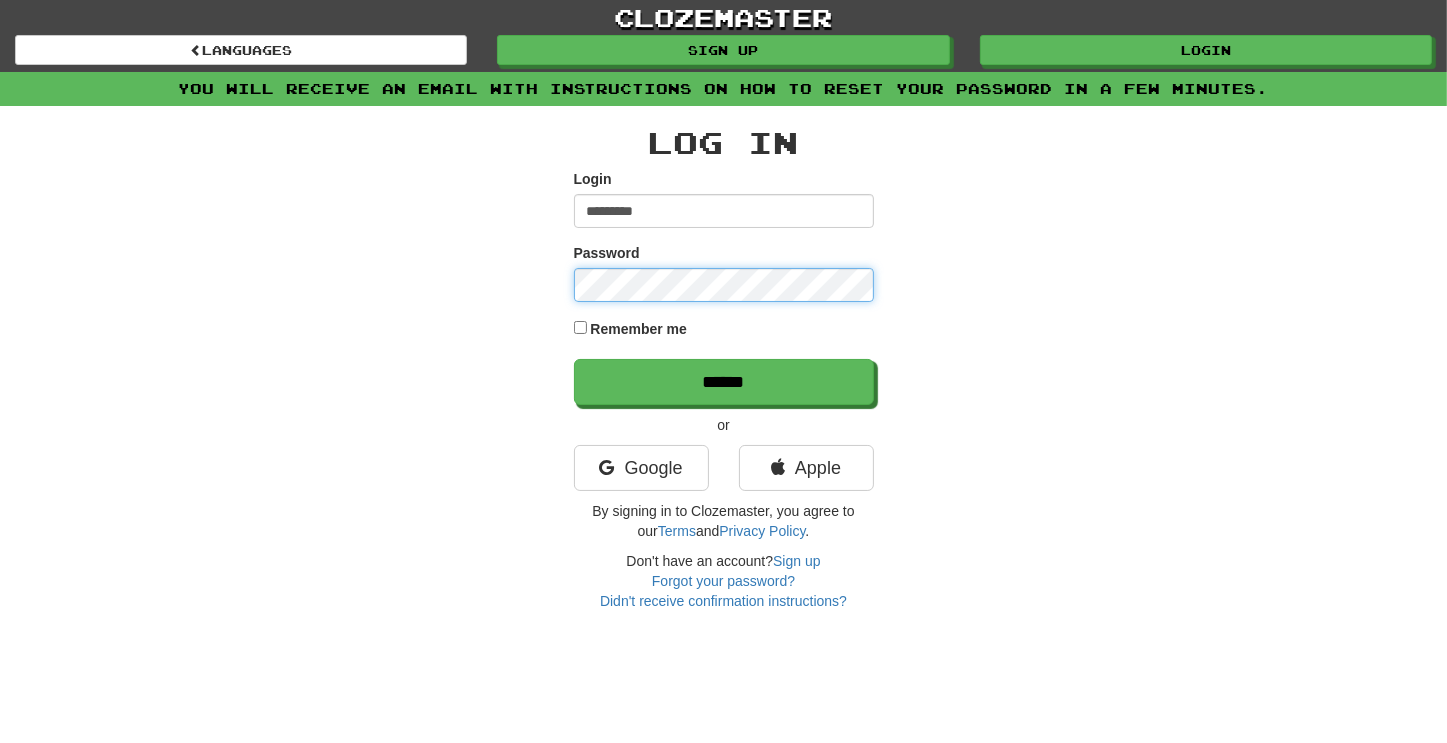 click on "******" at bounding box center [724, 382] 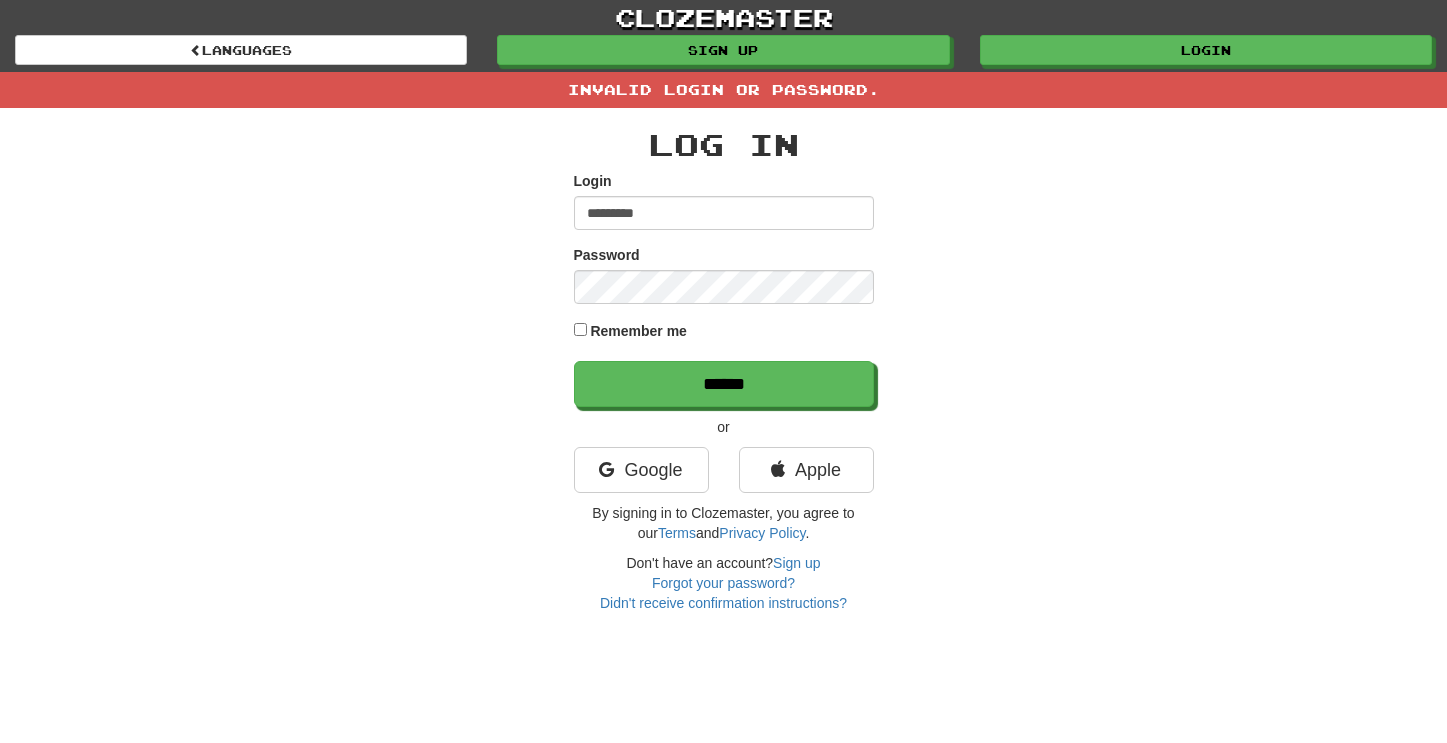 scroll, scrollTop: 0, scrollLeft: 0, axis: both 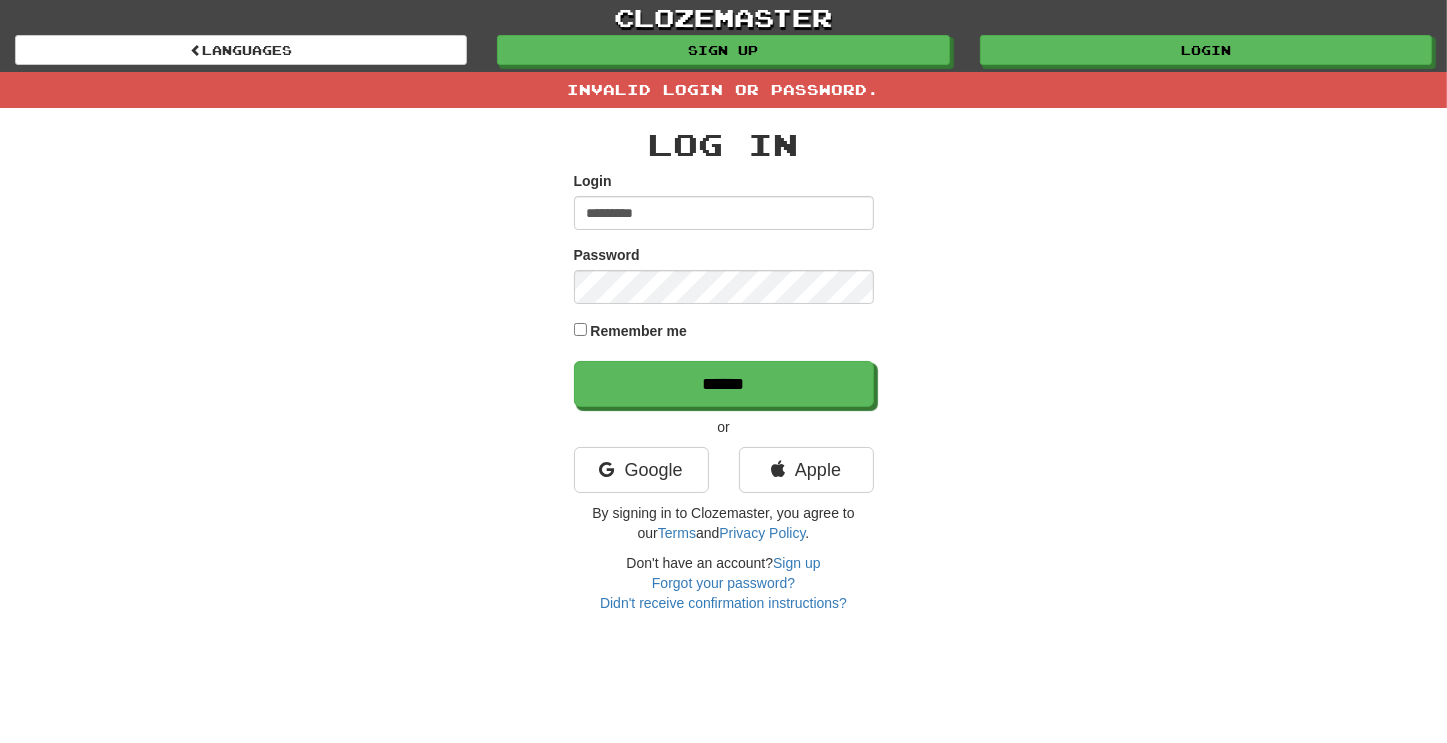 drag, startPoint x: 626, startPoint y: 209, endPoint x: 636, endPoint y: 220, distance: 14.866069 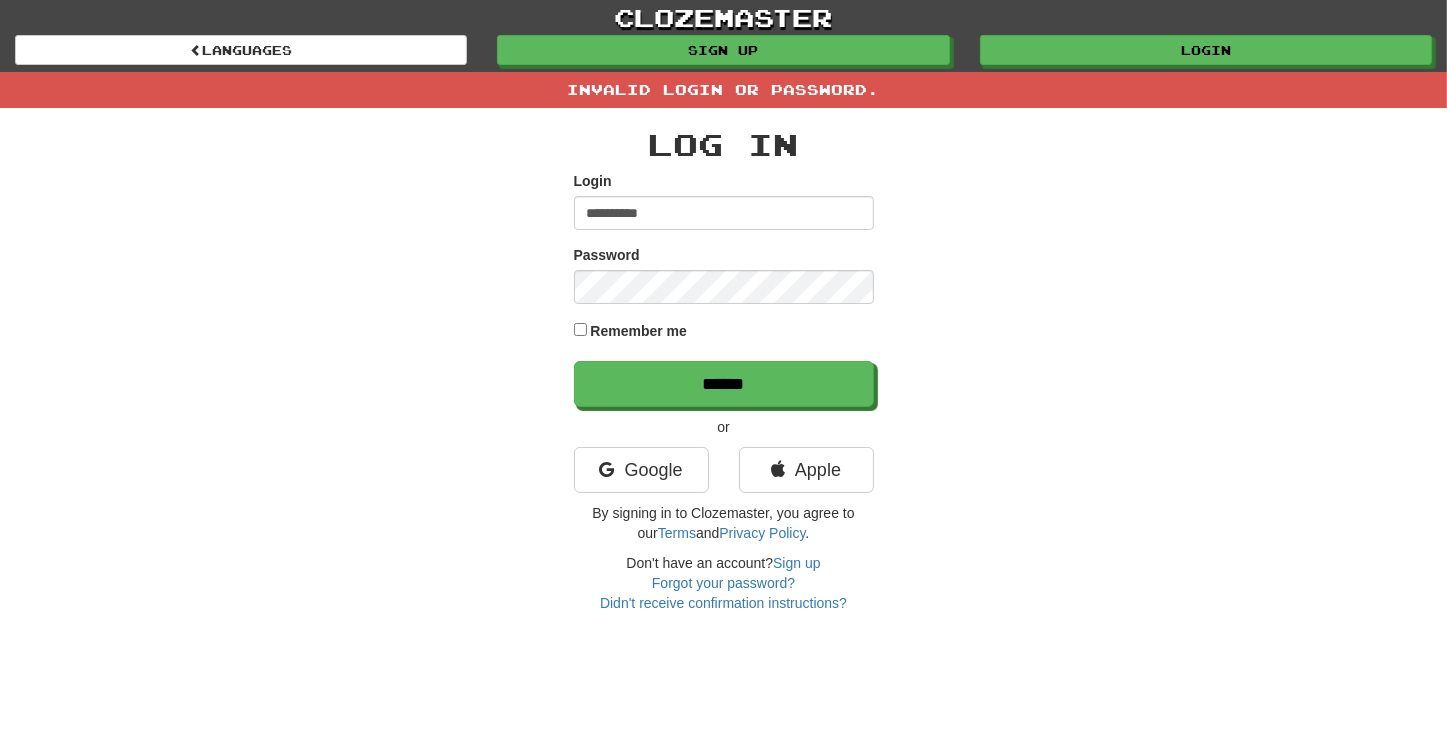 type on "**********" 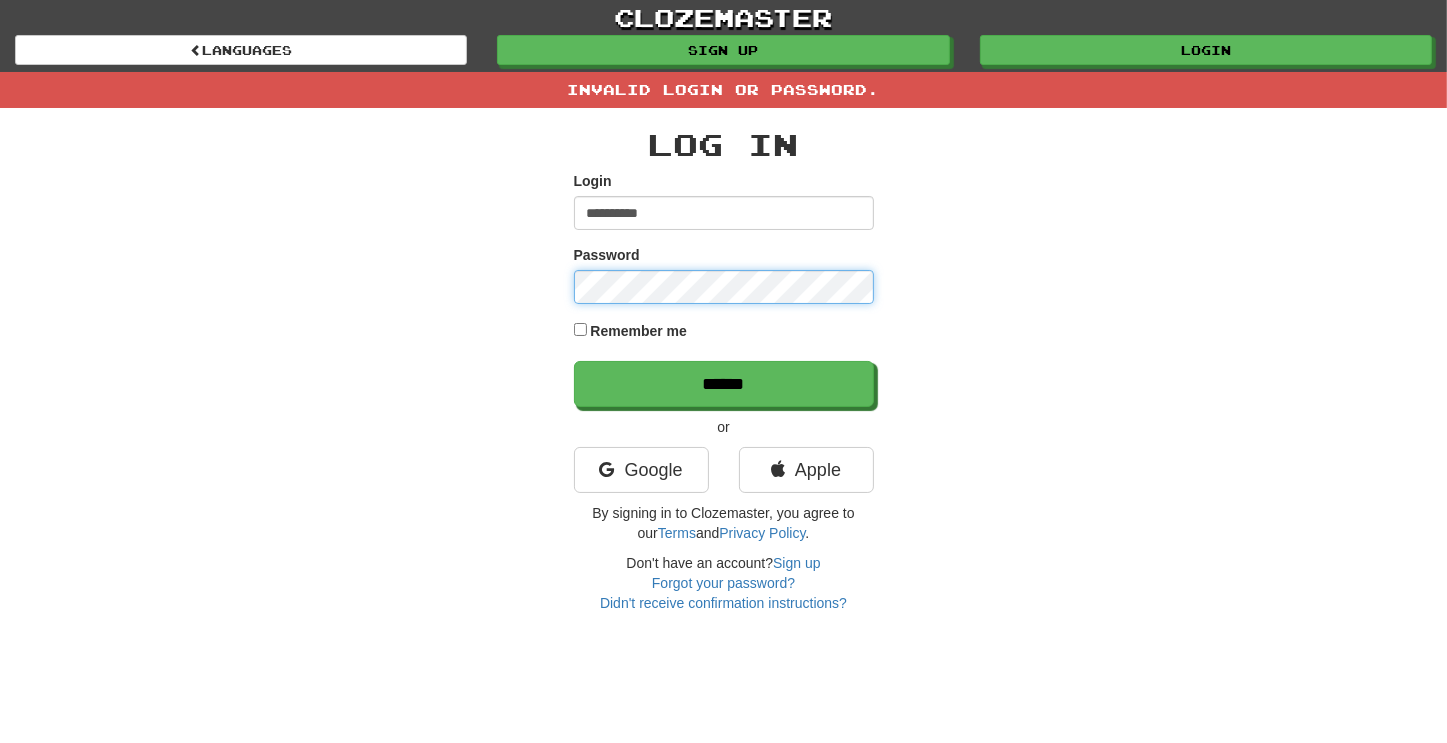 click on "******" at bounding box center [724, 384] 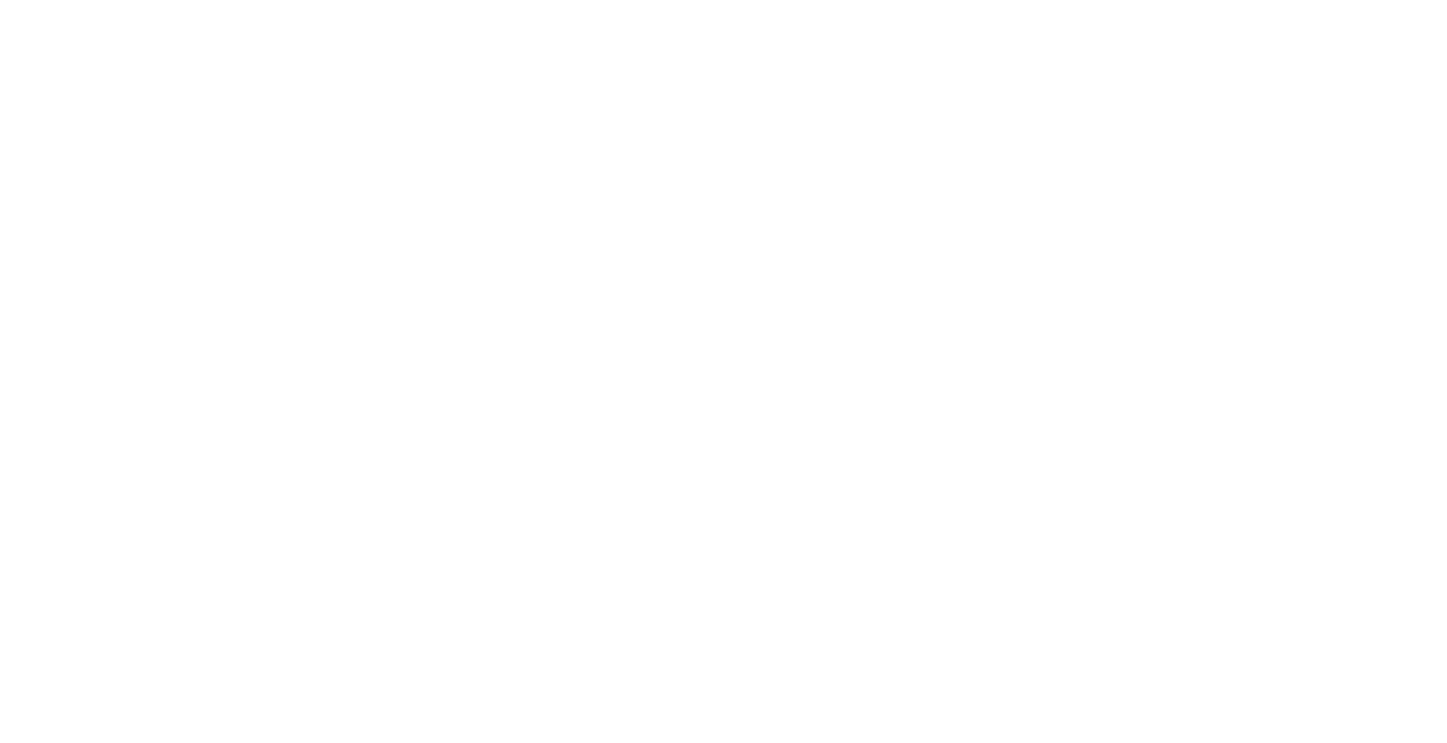 scroll, scrollTop: 0, scrollLeft: 0, axis: both 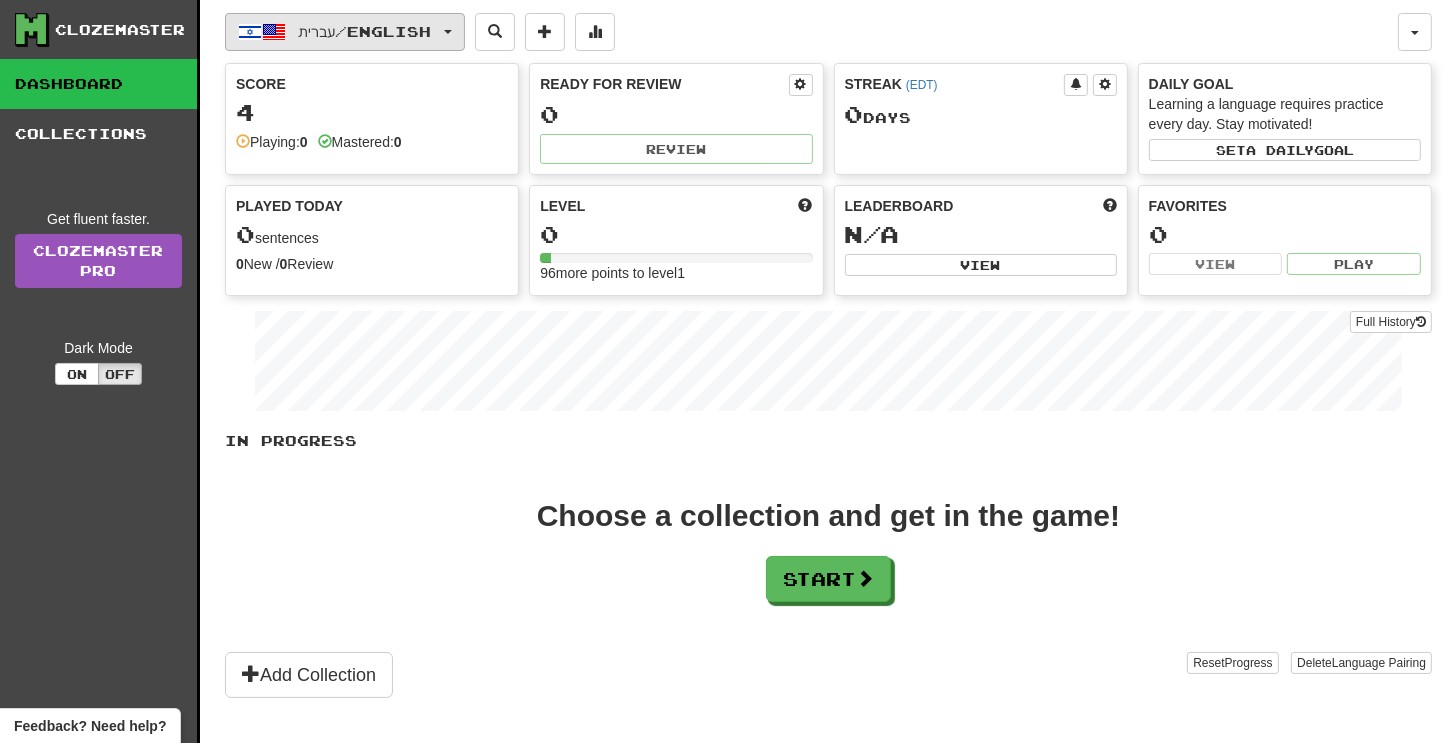 click on "עברית  /  English" at bounding box center (365, 31) 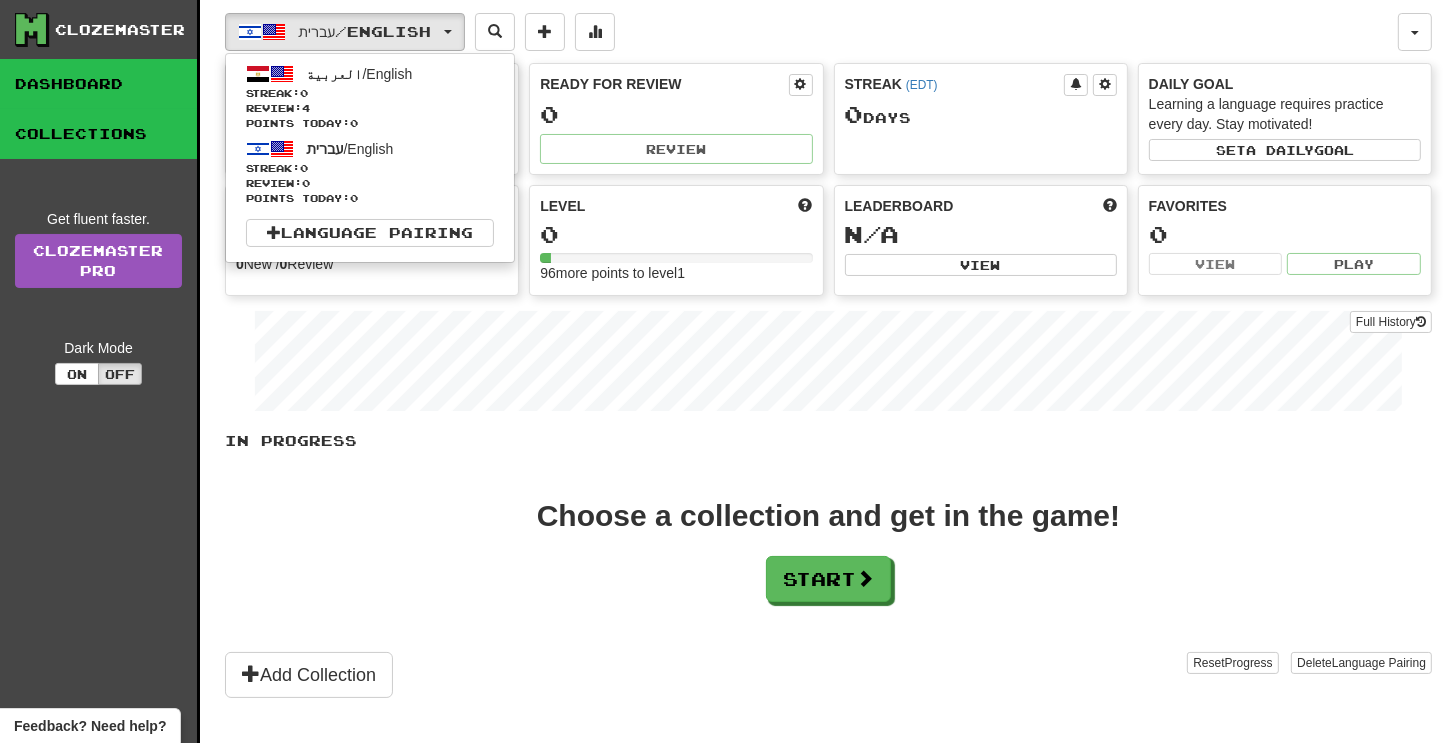 click on "Collections" at bounding box center (98, 134) 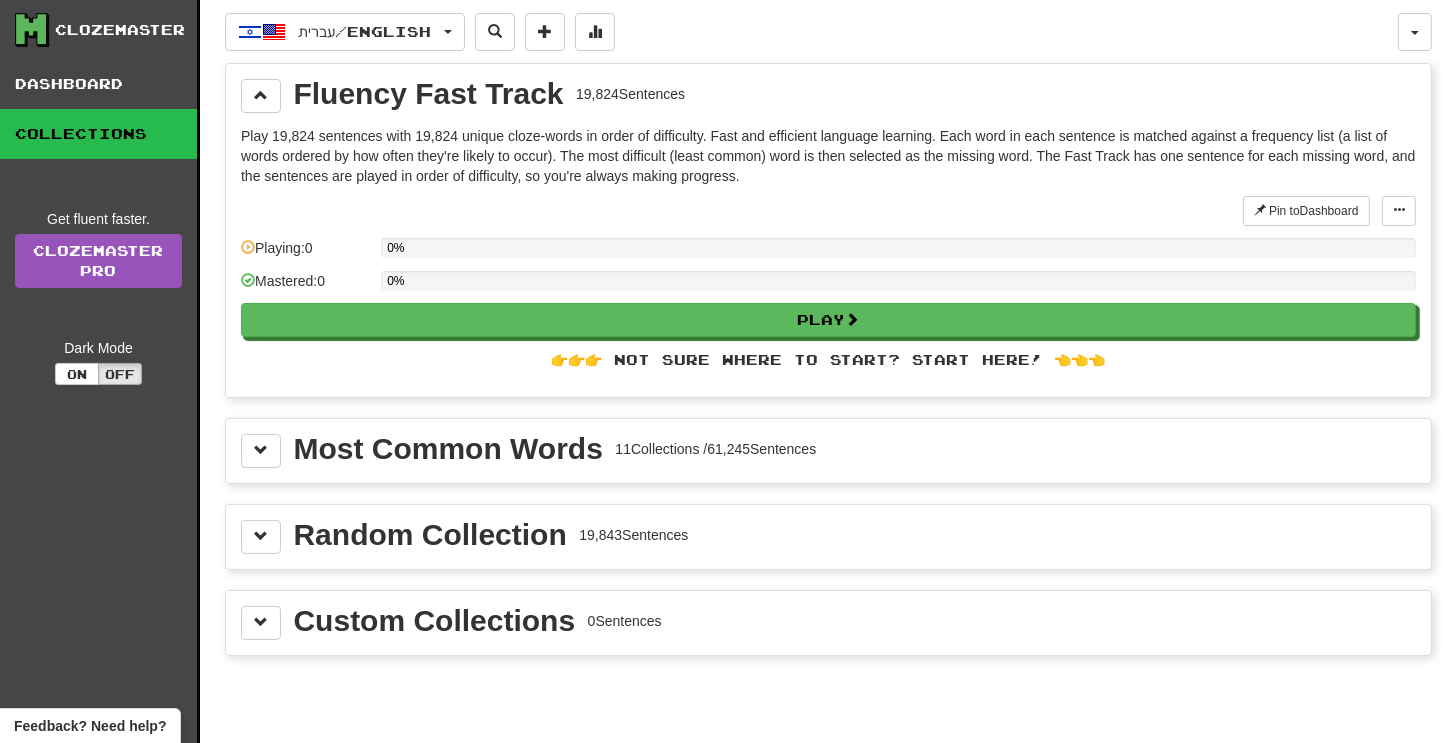 click on "עברית  /  English العربية  /  English Streak:  0   Review:  4 Points today:  0 עברית  /  English Streak:  0   Review:  0 Points today:  0  Language Pairing Username: Zuucaritas Edit  Account  Notifications  Activity Feed  Profile  Leaderboard  Forum  Logout Fluency Fast Track 19,824  Sentences Play 19,824 sentences with 19,824 unique cloze-words in order of difficulty. Fast and efficient language learning. Each word in each sentence is matched against a frequency list (a list of words ordered by how often they're likely to occur). The most difficult (least common) word is then selected as the missing word. The Fast Track has one sentence for each missing word, and the sentences are played in order of difficulty, so you're always making progress.   Pin to  Dashboard   Pin to  Dashboard Manage Sentences  Playing:  0 0%  Mastered:  0 0% Play  👉👉👉 Not sure where to start? Start here! 👈👈👈 Most Common Words 11  Collections /  61,245  Sentences Random Collection 19,843  Sentences 0" at bounding box center (828, 396) 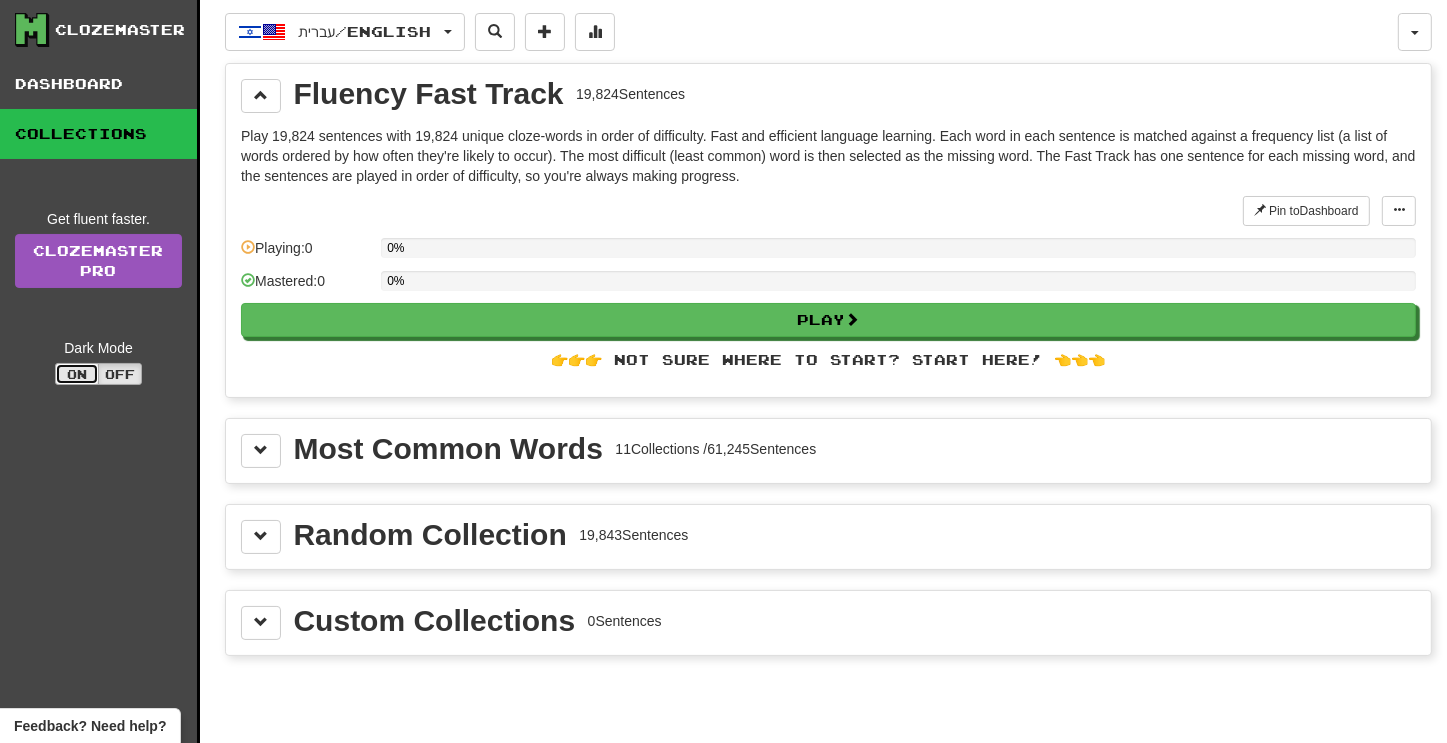 click on "On" at bounding box center (77, 374) 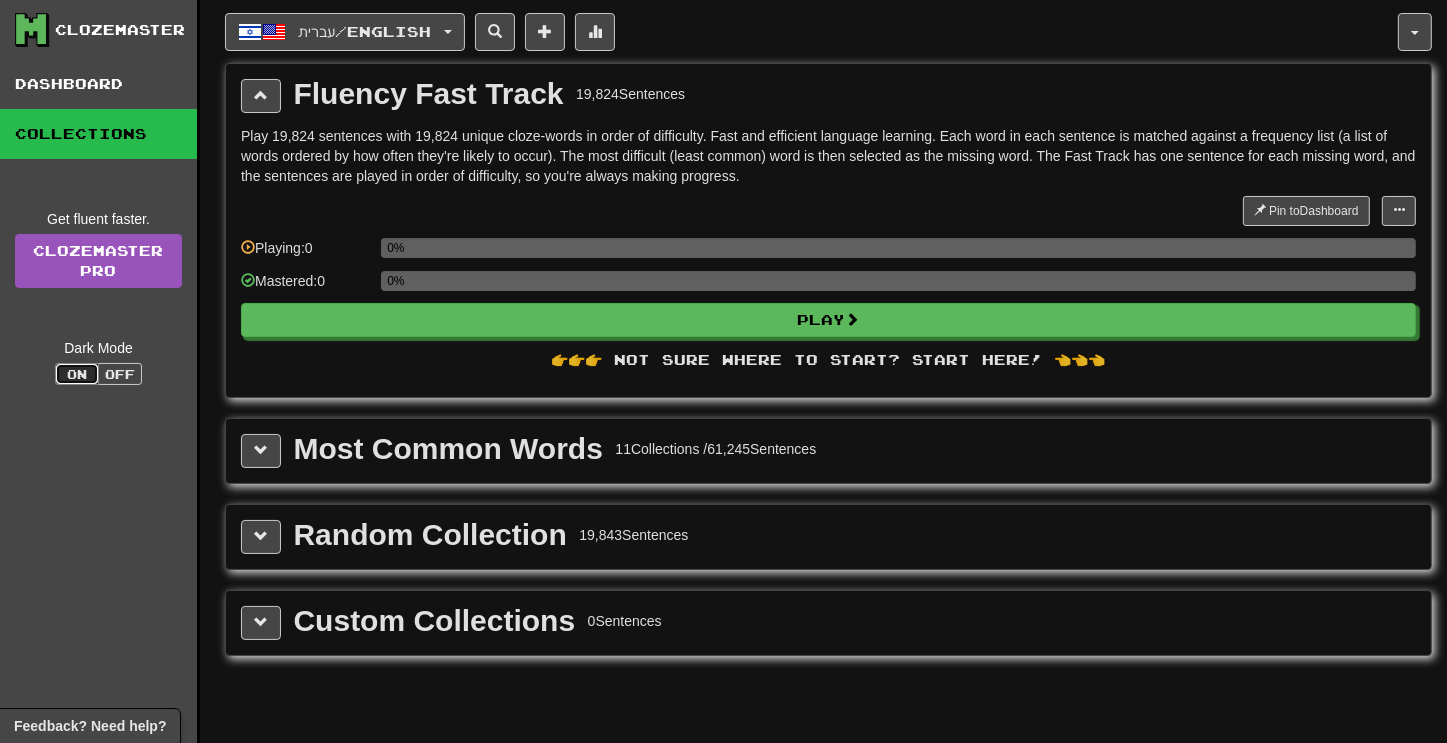 click on "On" at bounding box center [77, 374] 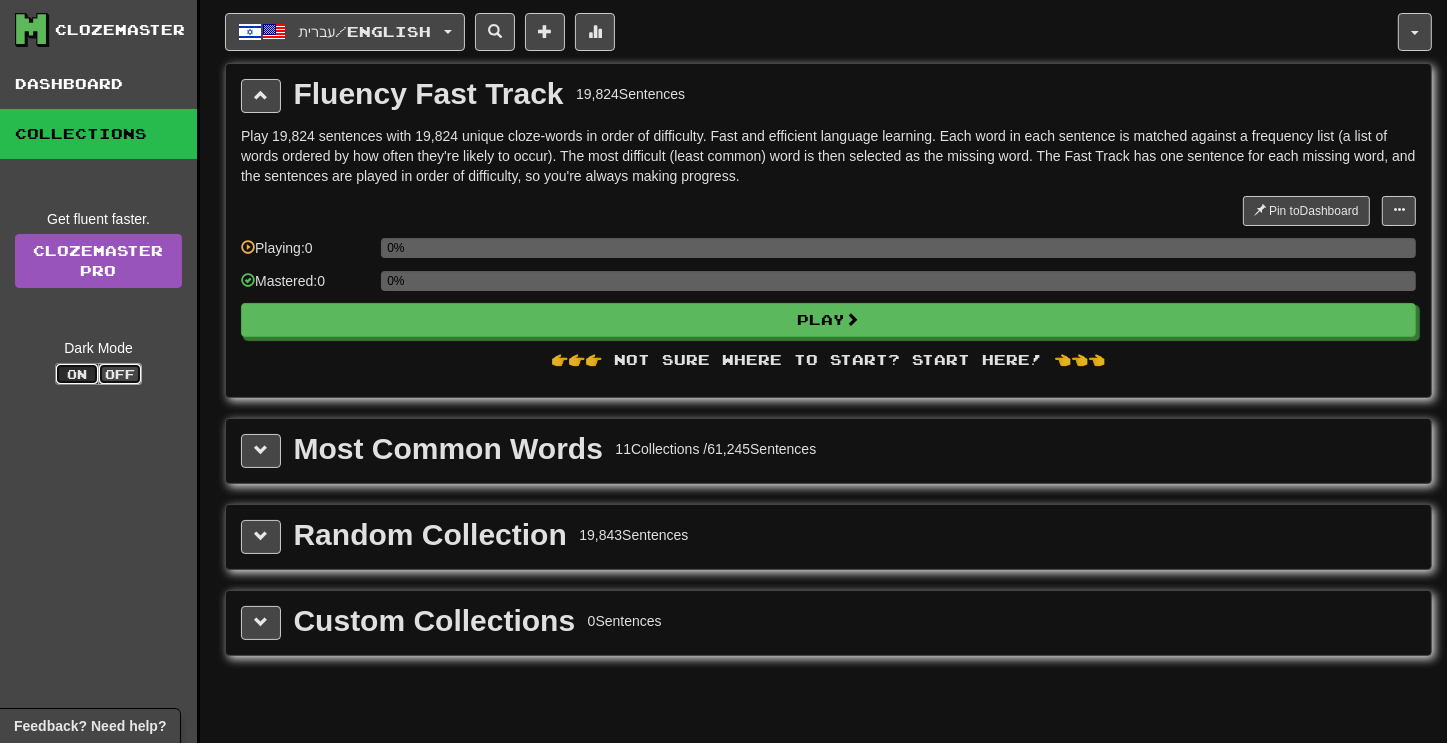 click on "Off" at bounding box center (120, 374) 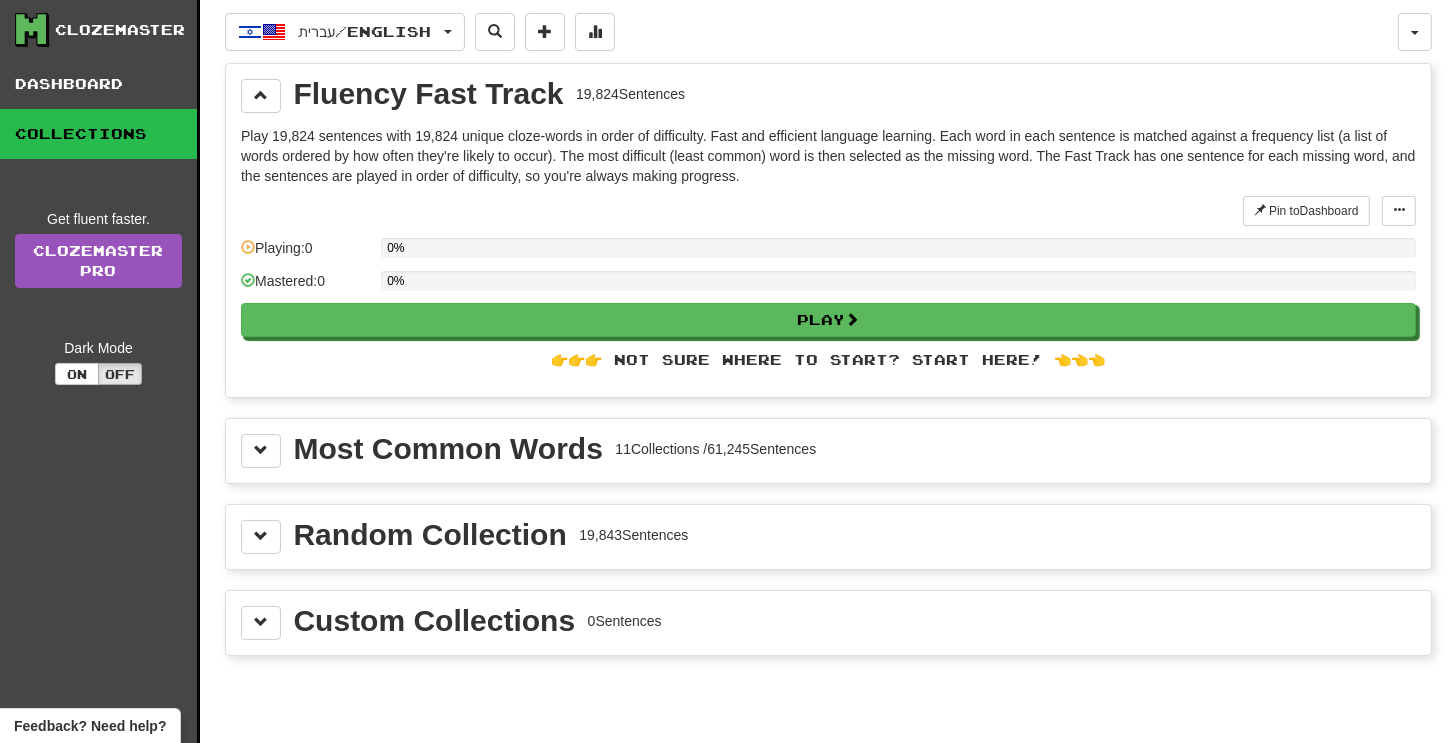 click on "Clozemaster" at bounding box center [120, 30] 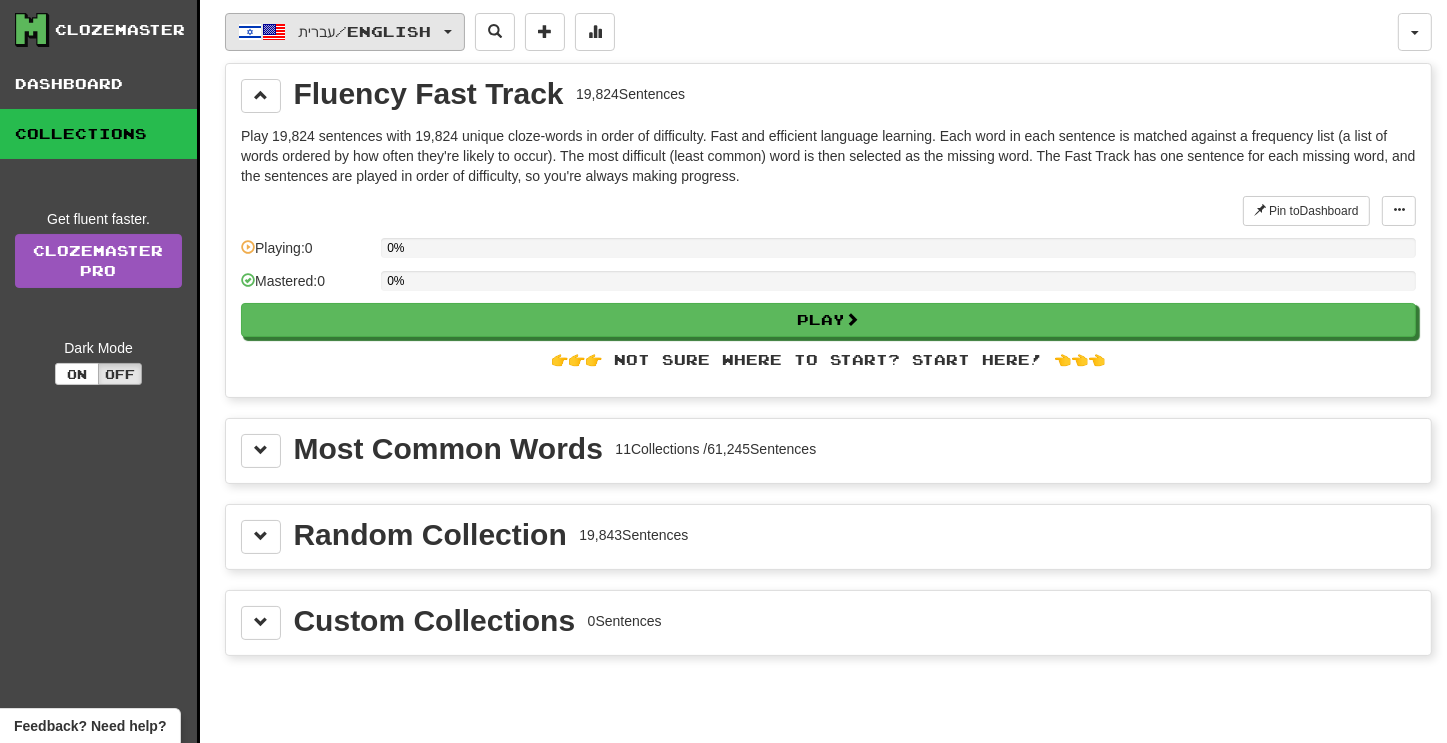 click on "עברית  /  English" at bounding box center (345, 32) 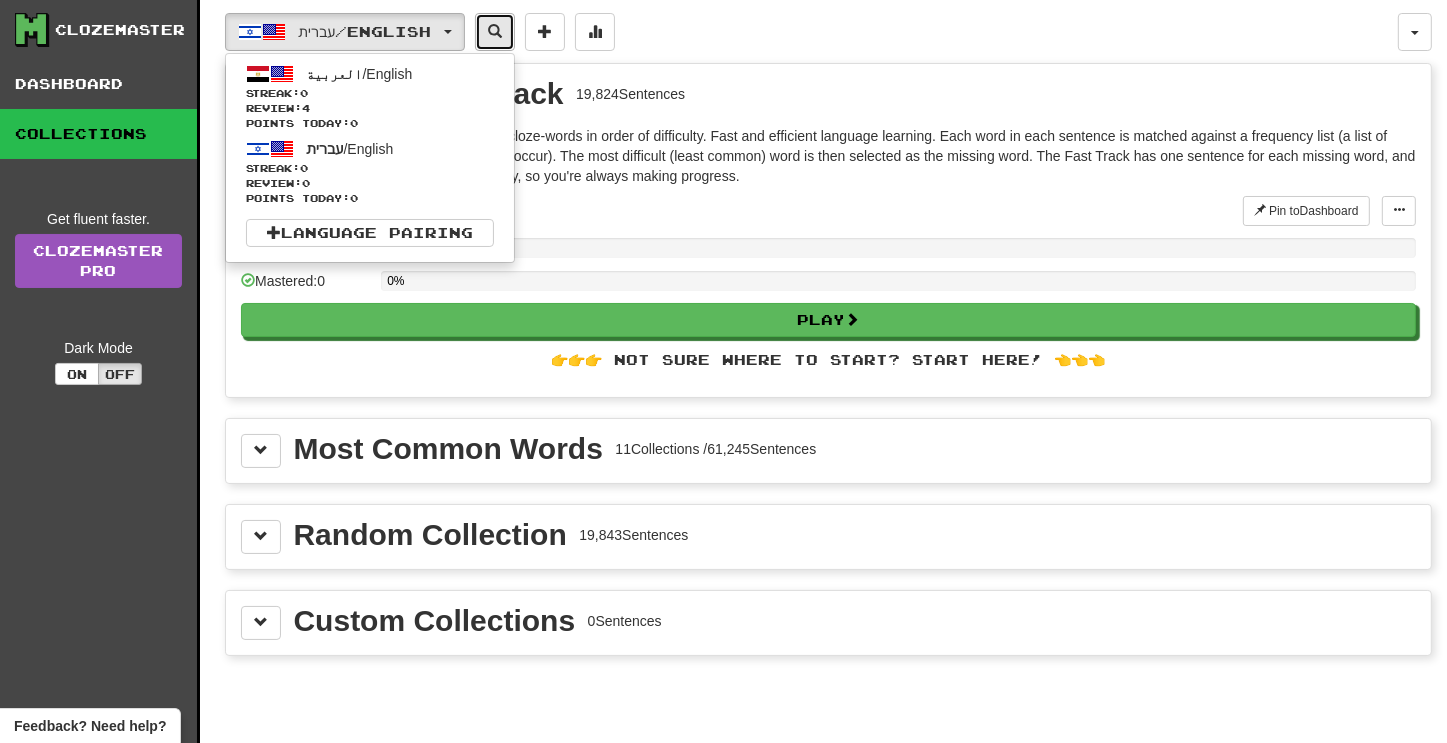 click at bounding box center [495, 32] 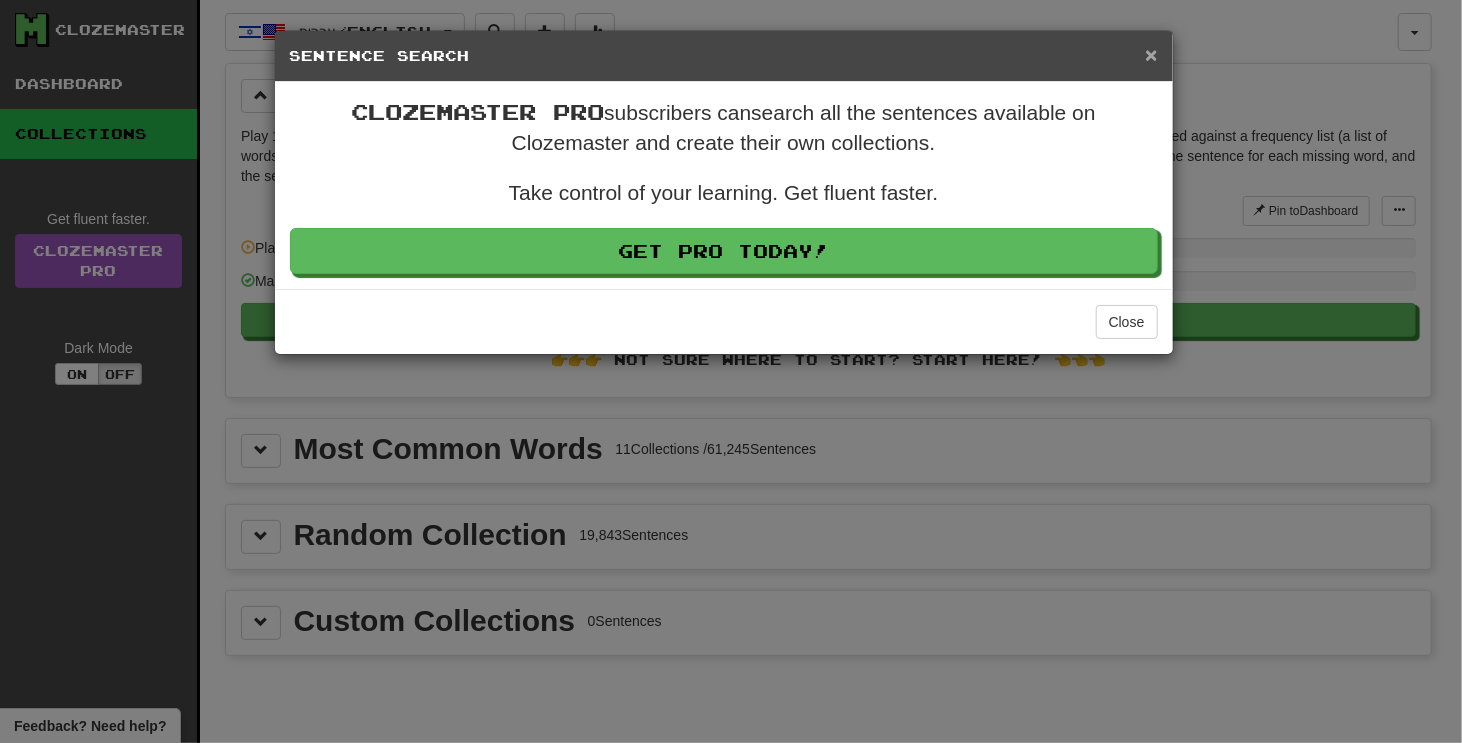 click on "×" at bounding box center [1151, 54] 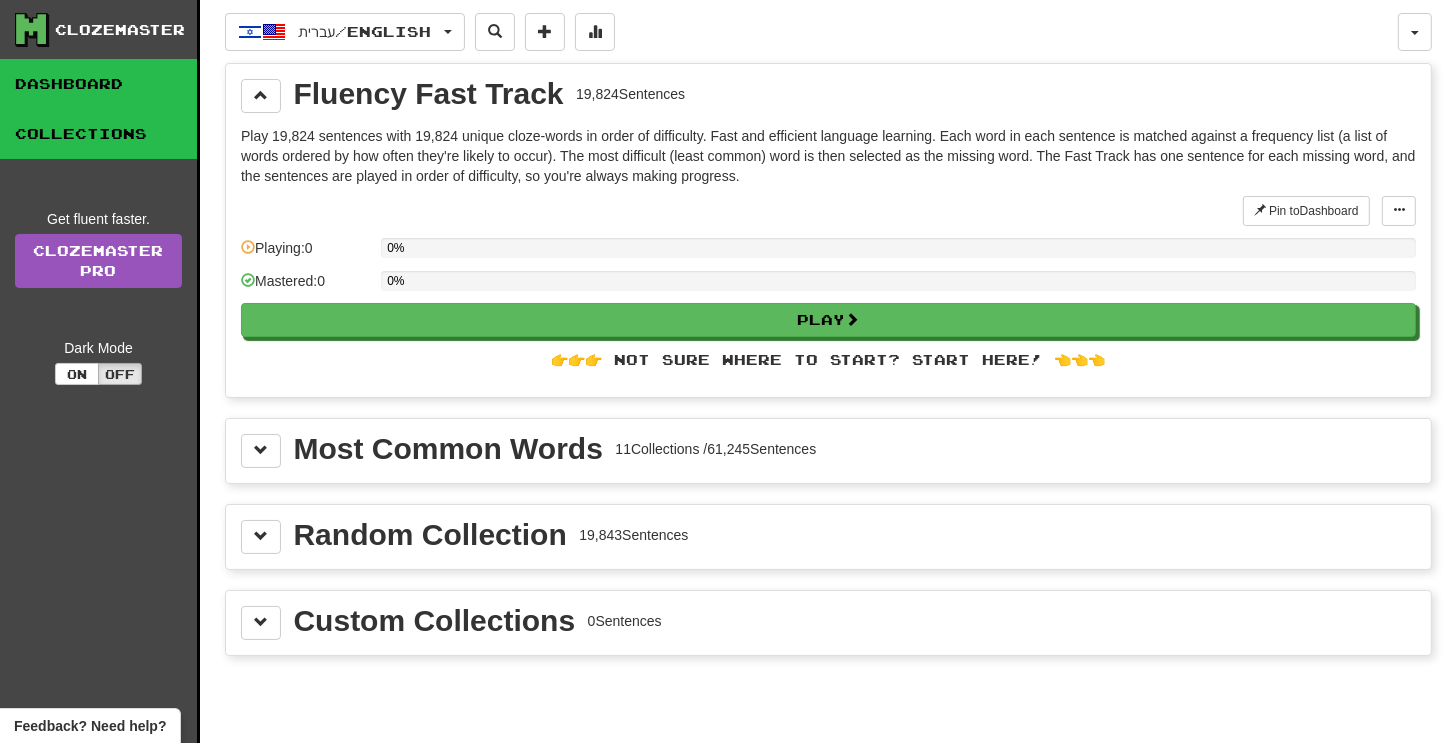 click on "Dashboard" at bounding box center (98, 84) 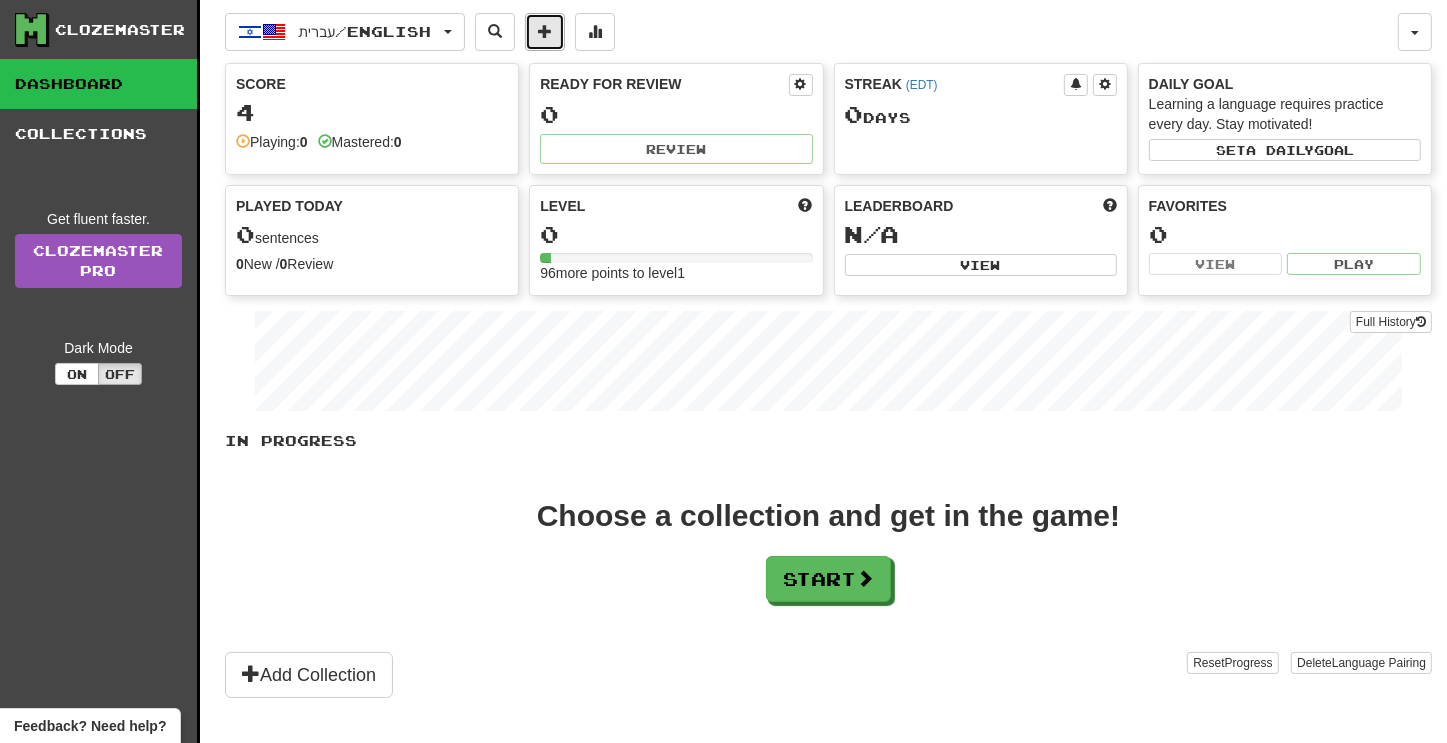 click at bounding box center [545, 31] 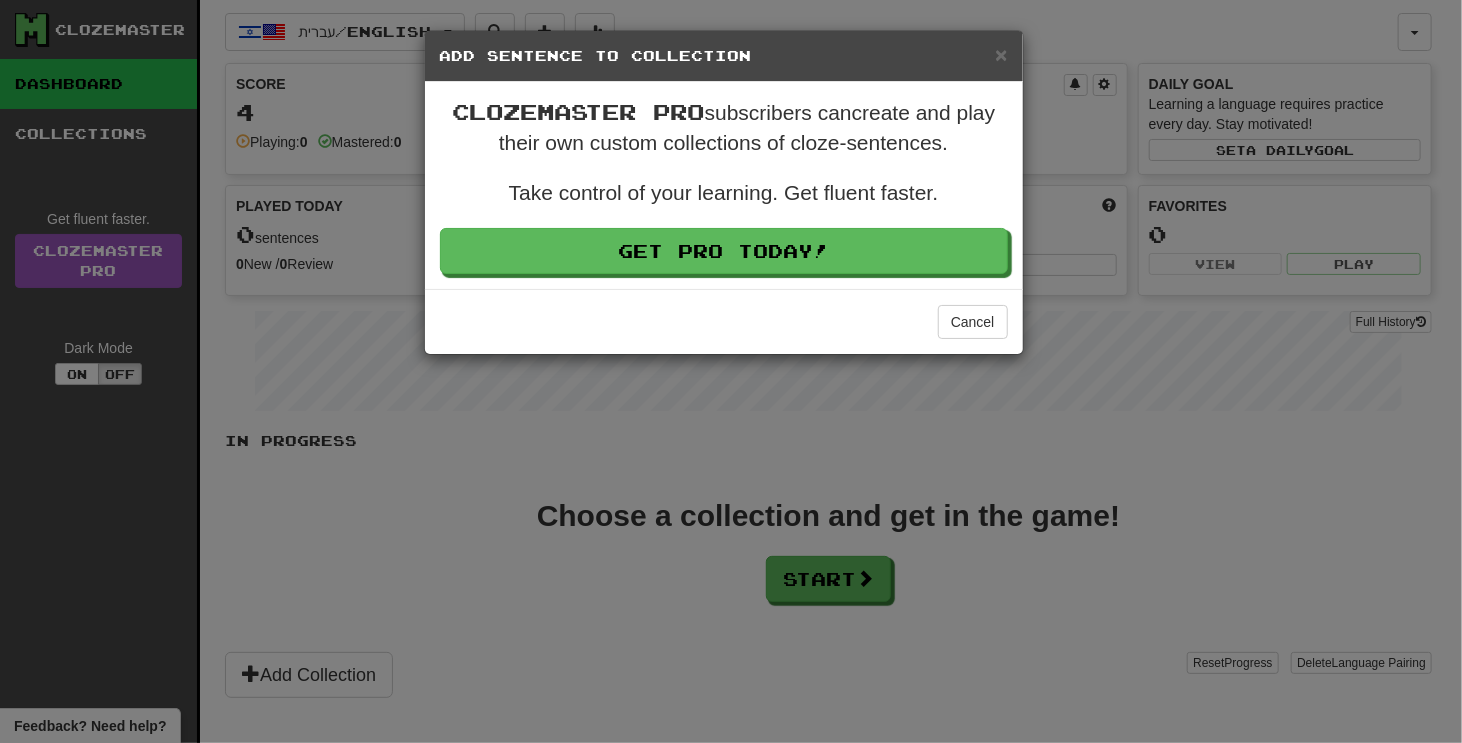 click on "Add Sentence to Collection" at bounding box center (724, 56) 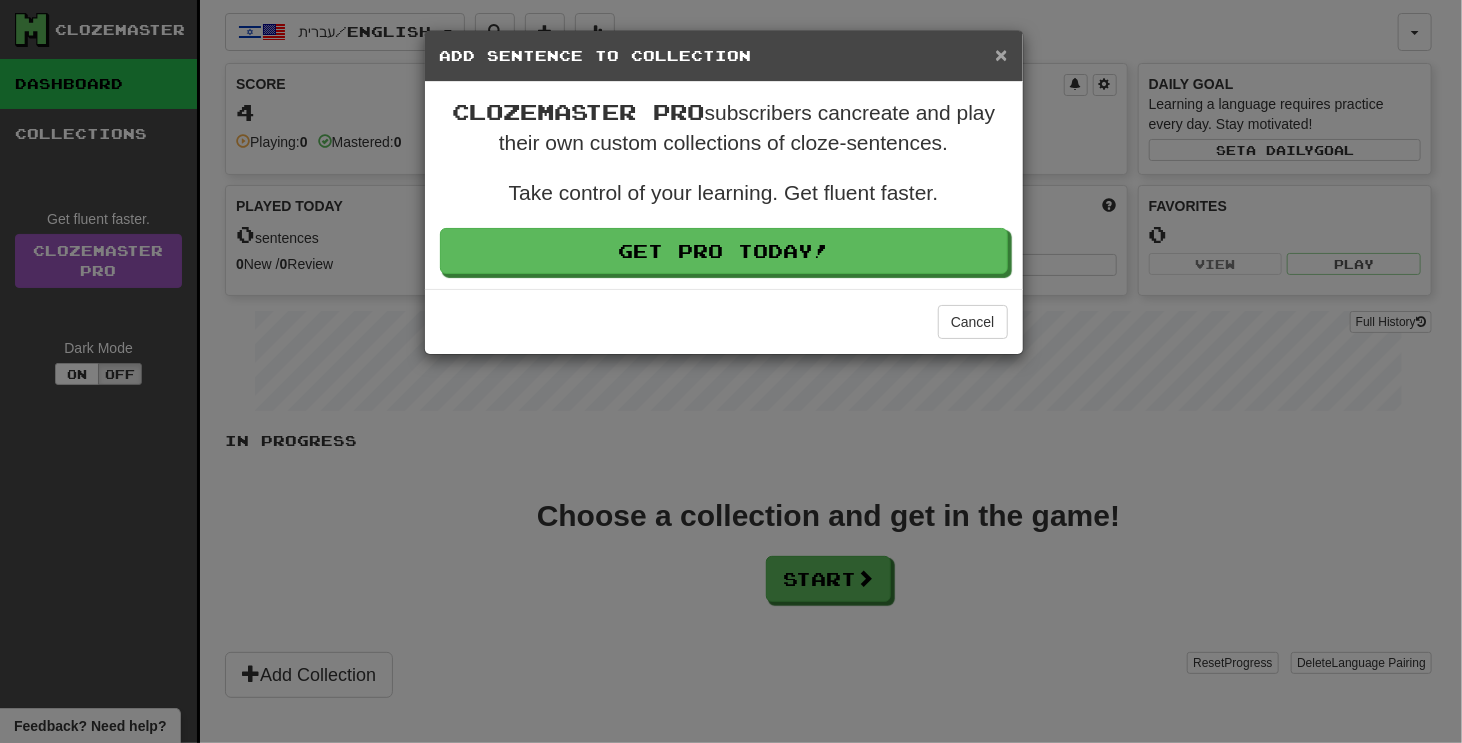 click on "×" at bounding box center [1001, 54] 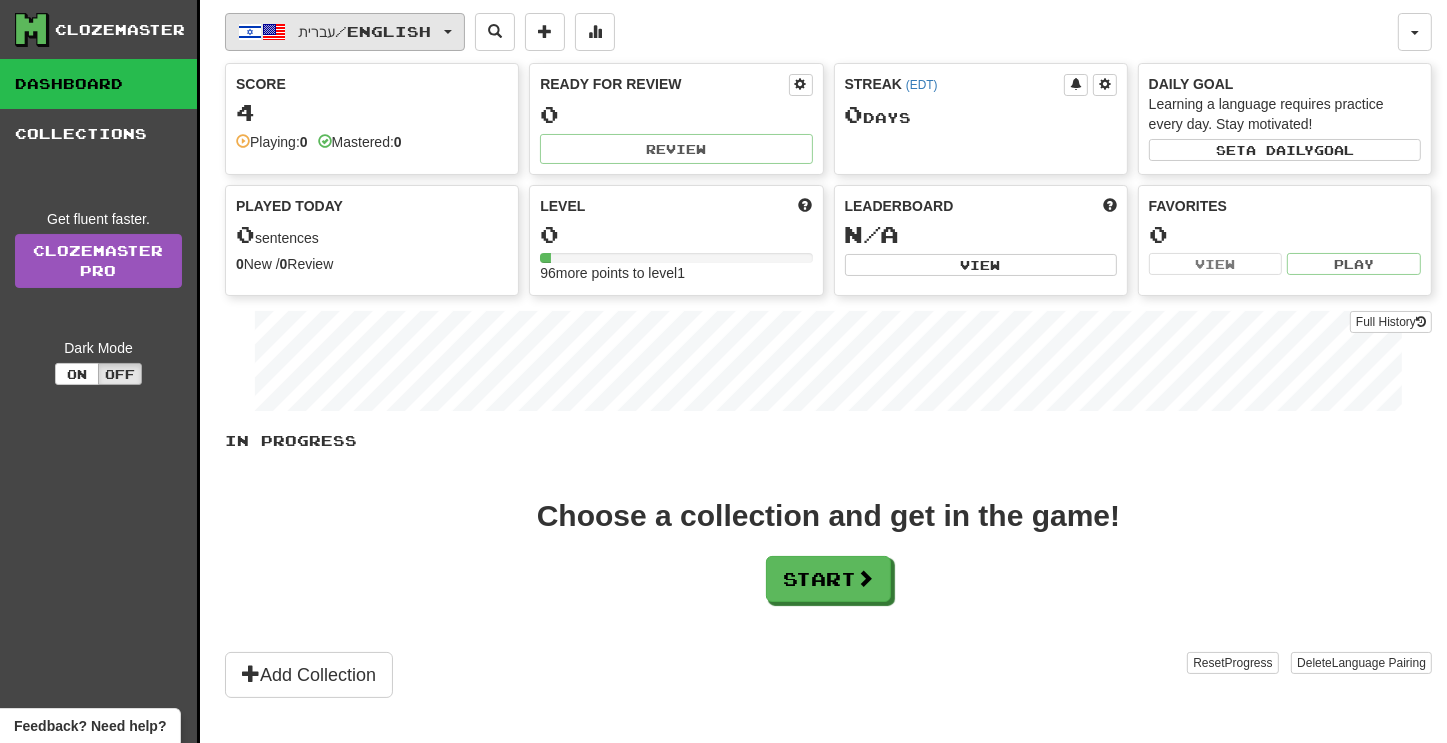 click on "עברית  /  English" at bounding box center [345, 32] 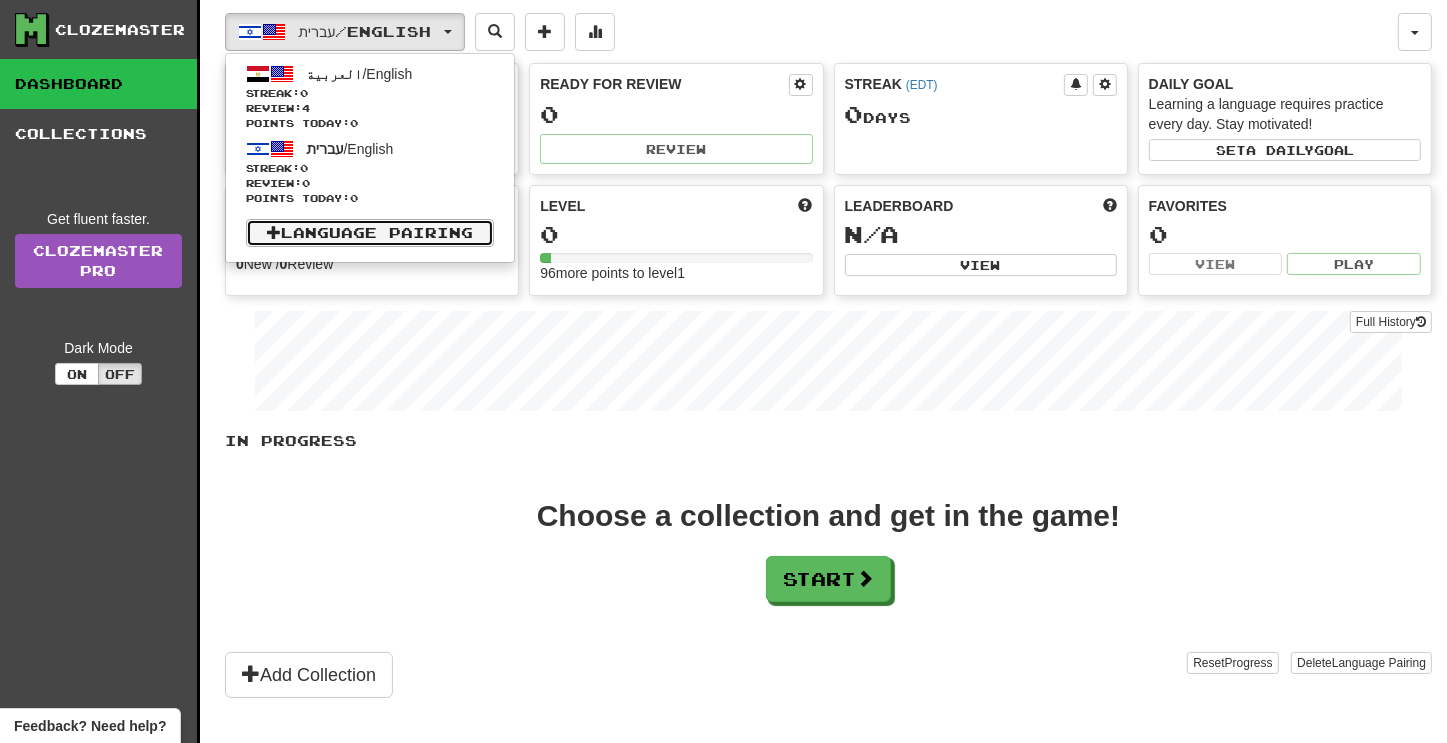 click on "Language Pairing" at bounding box center (370, 233) 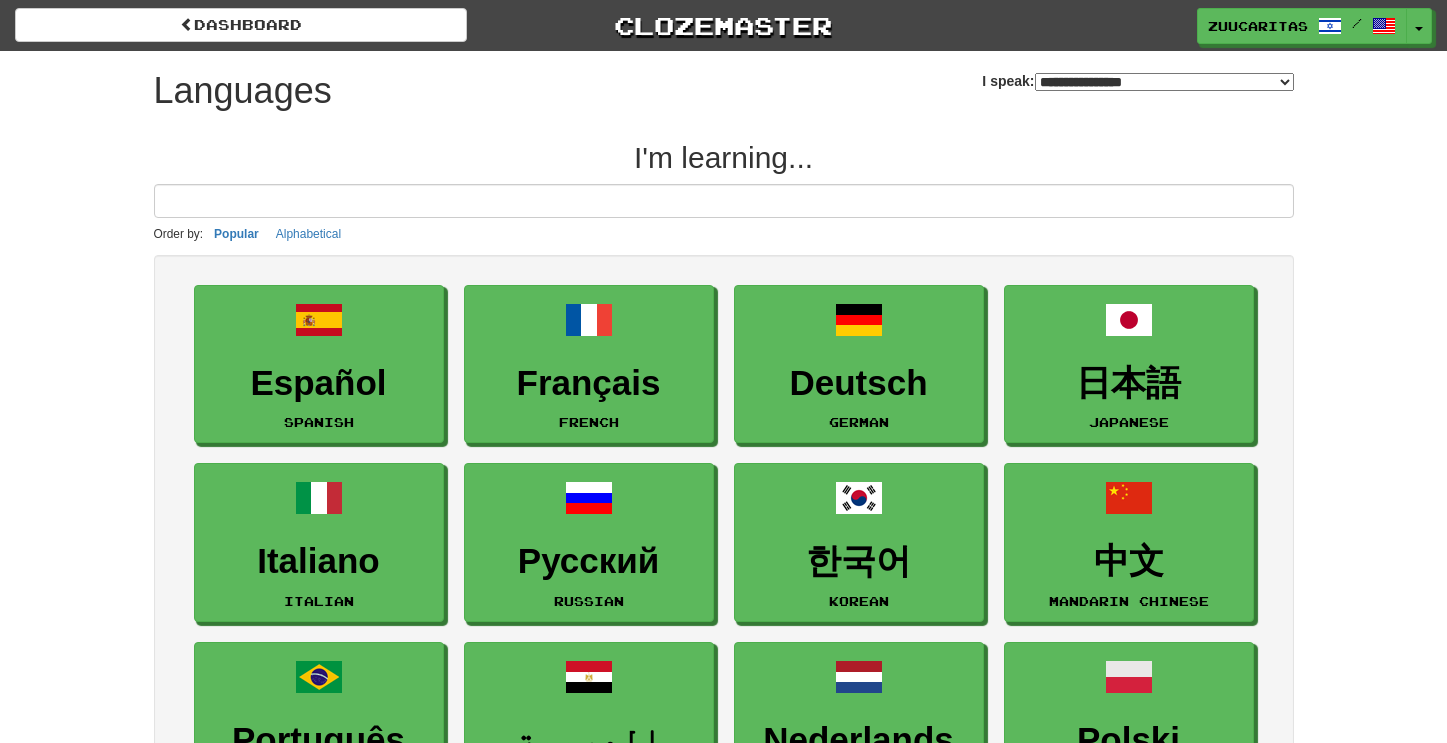 select on "*******" 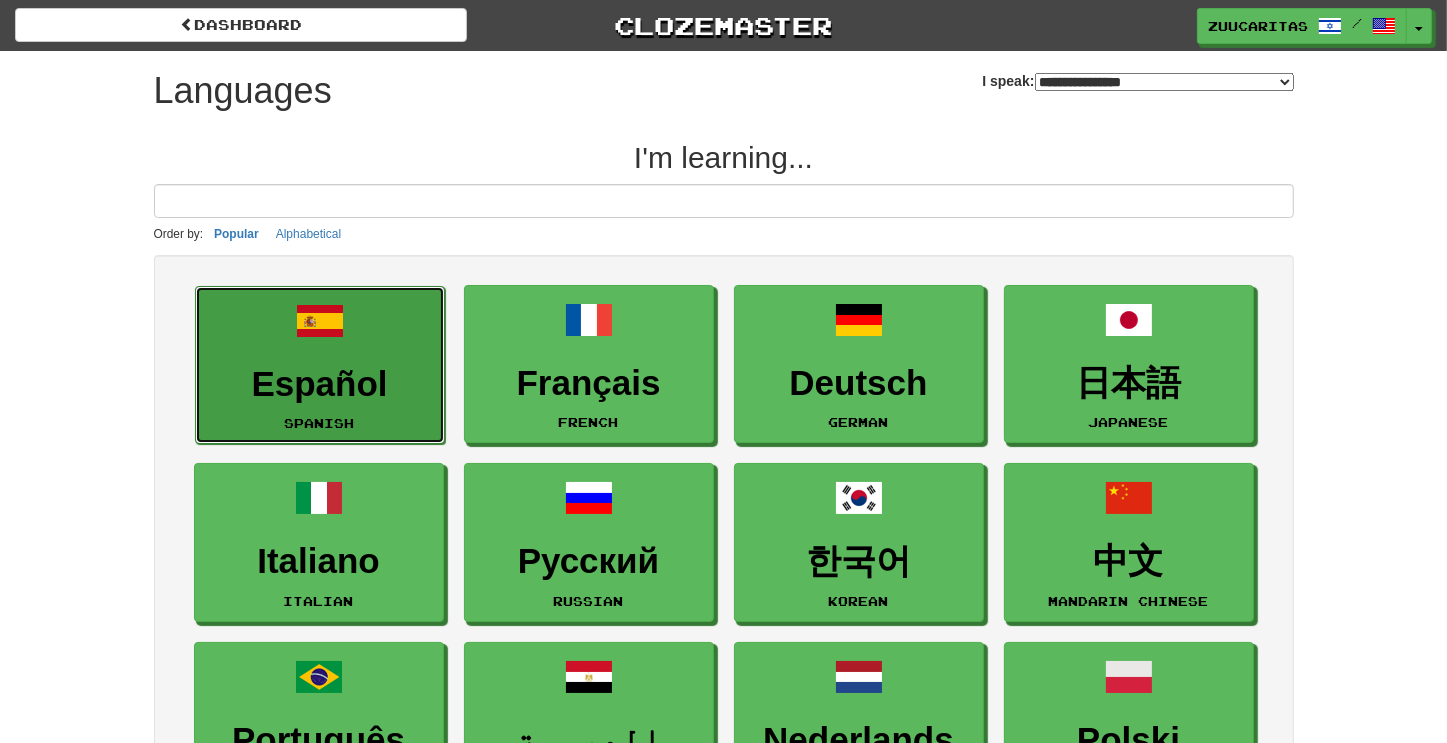 click at bounding box center (320, 321) 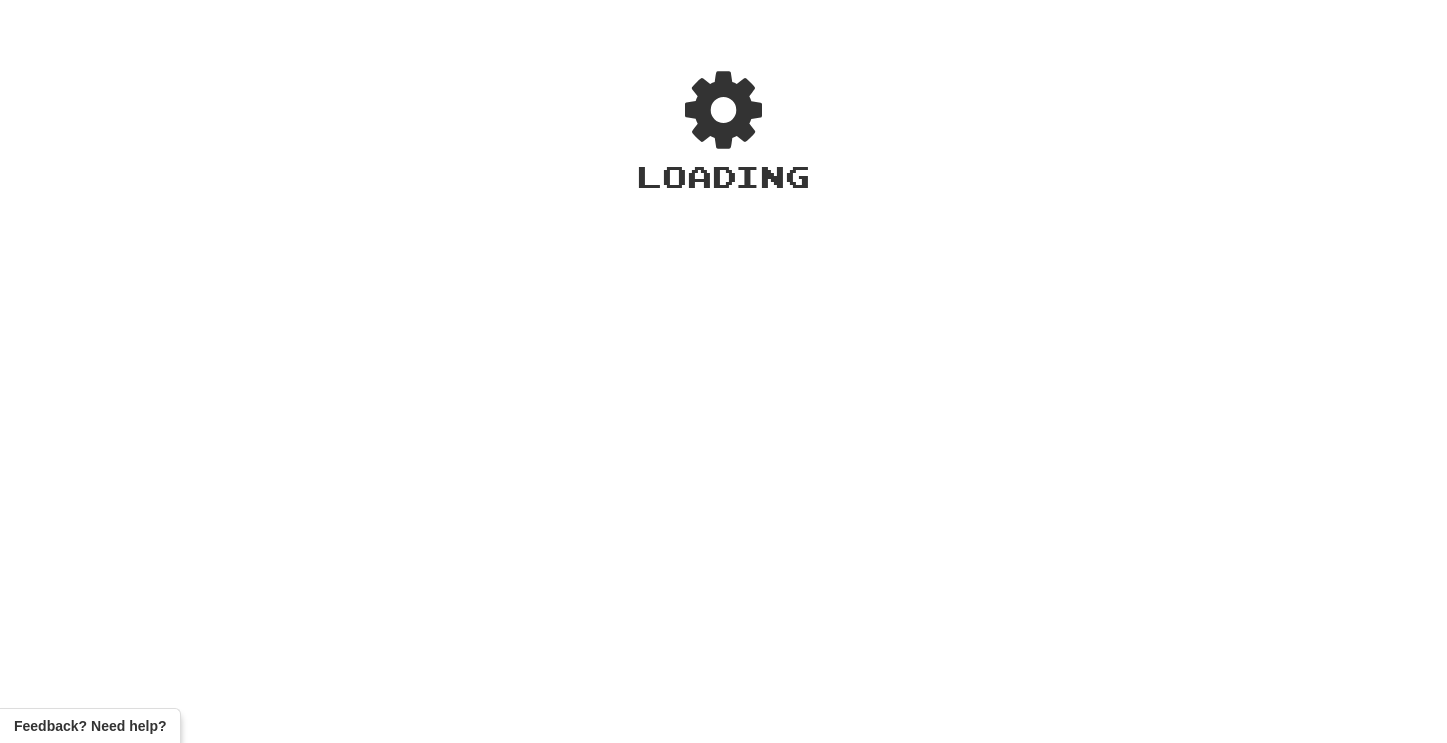 scroll, scrollTop: 0, scrollLeft: 0, axis: both 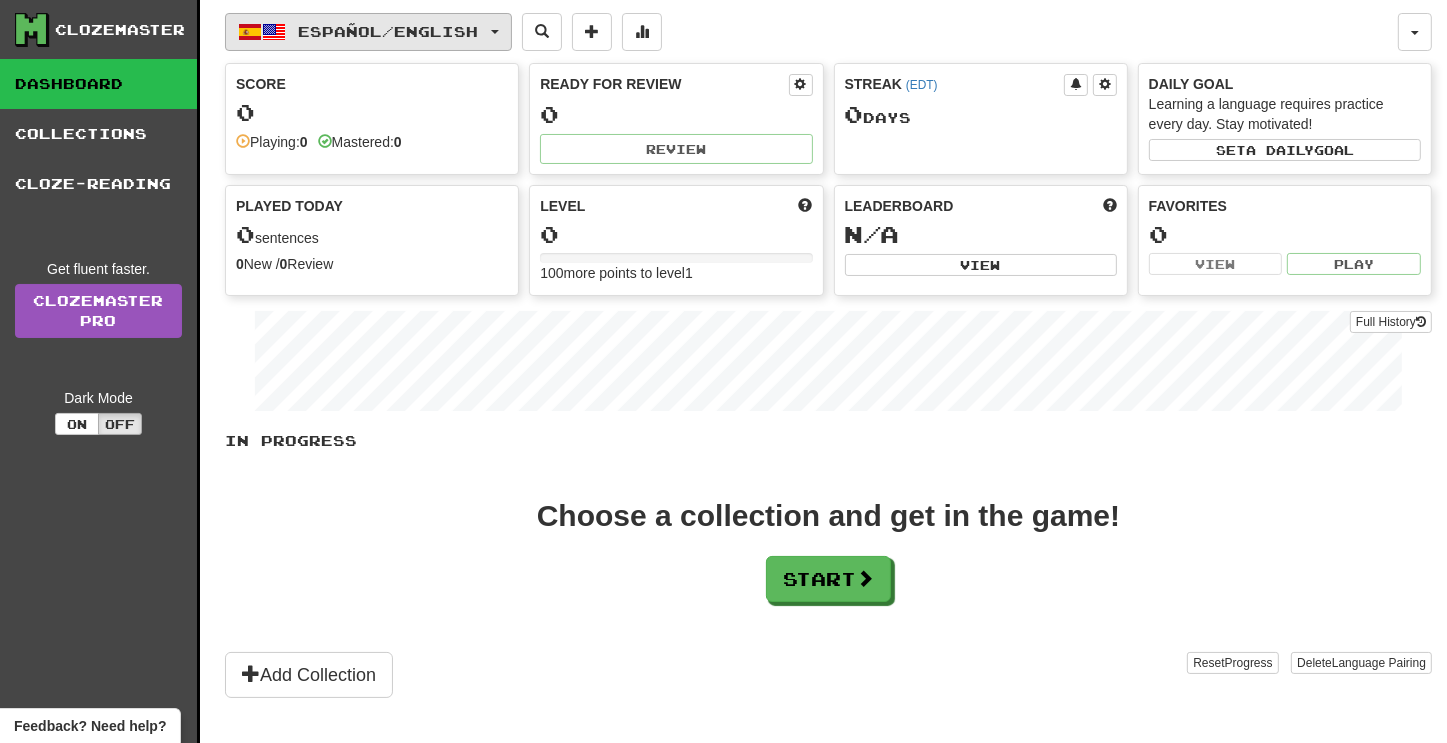 click on "Español  /  English" at bounding box center (389, 31) 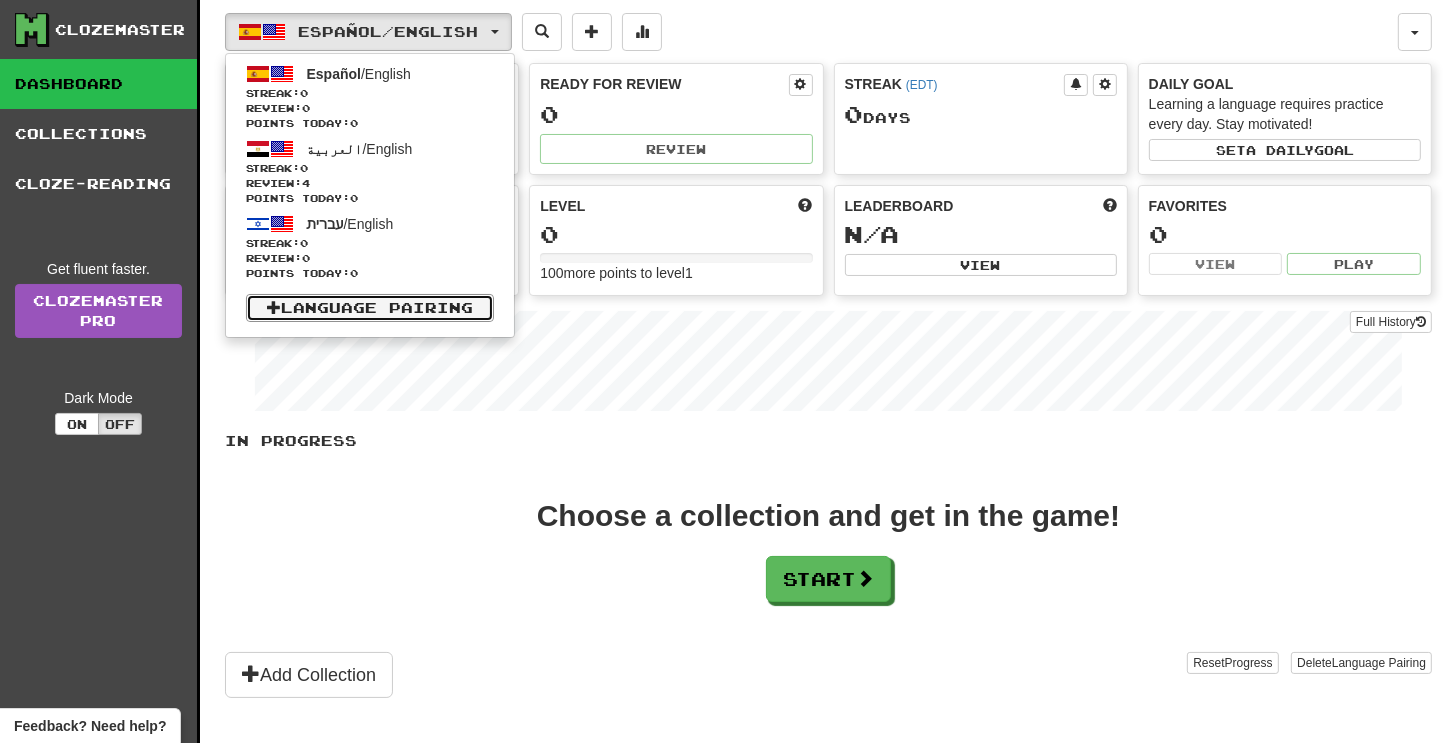 click on "Language Pairing" at bounding box center (370, 308) 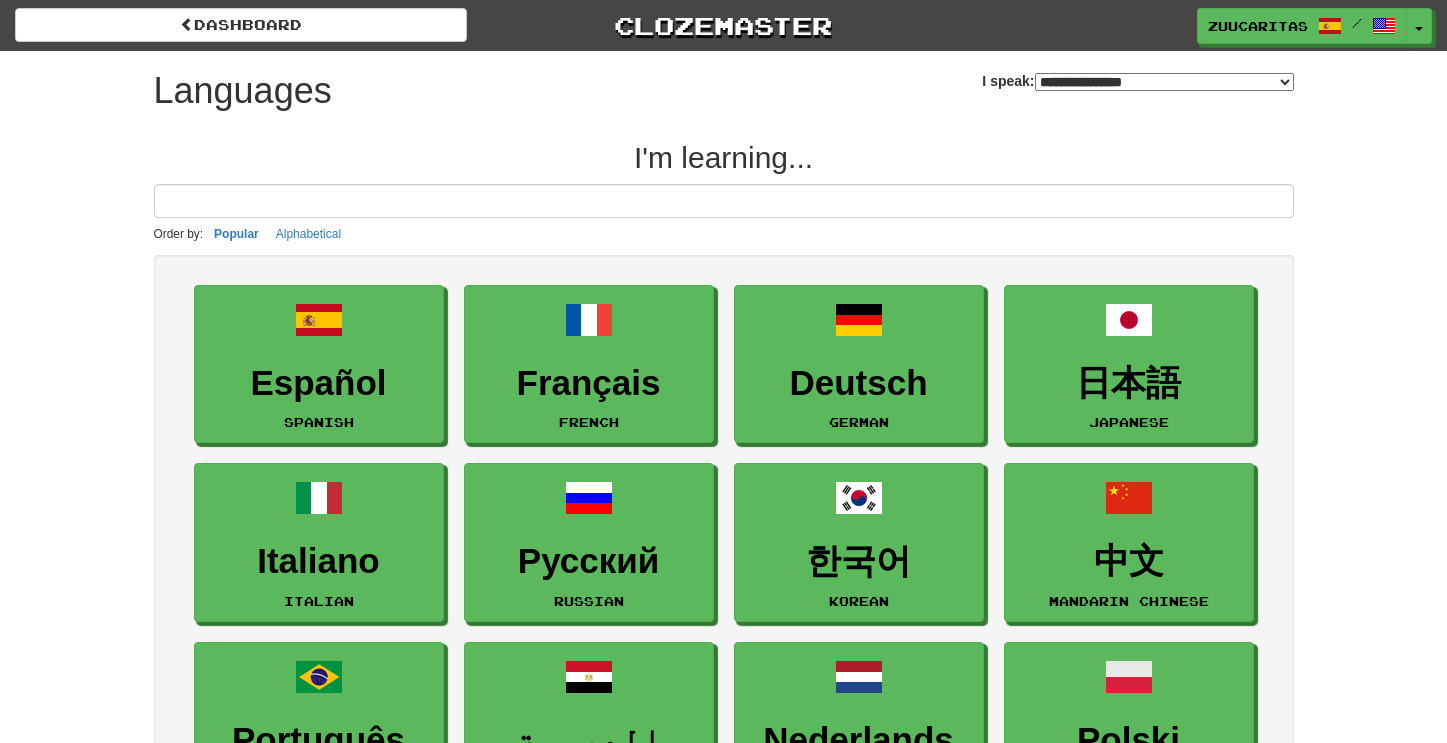 select on "*******" 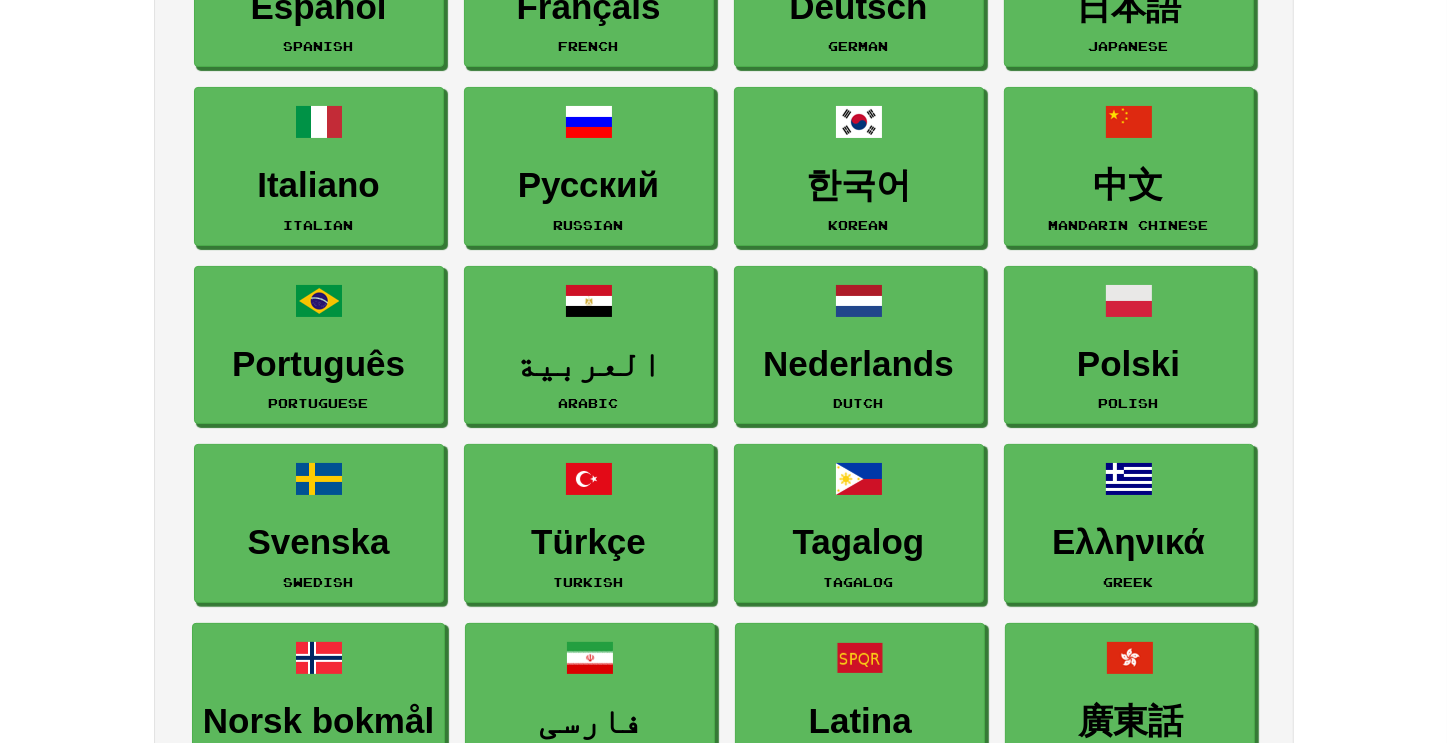 scroll, scrollTop: 0, scrollLeft: 0, axis: both 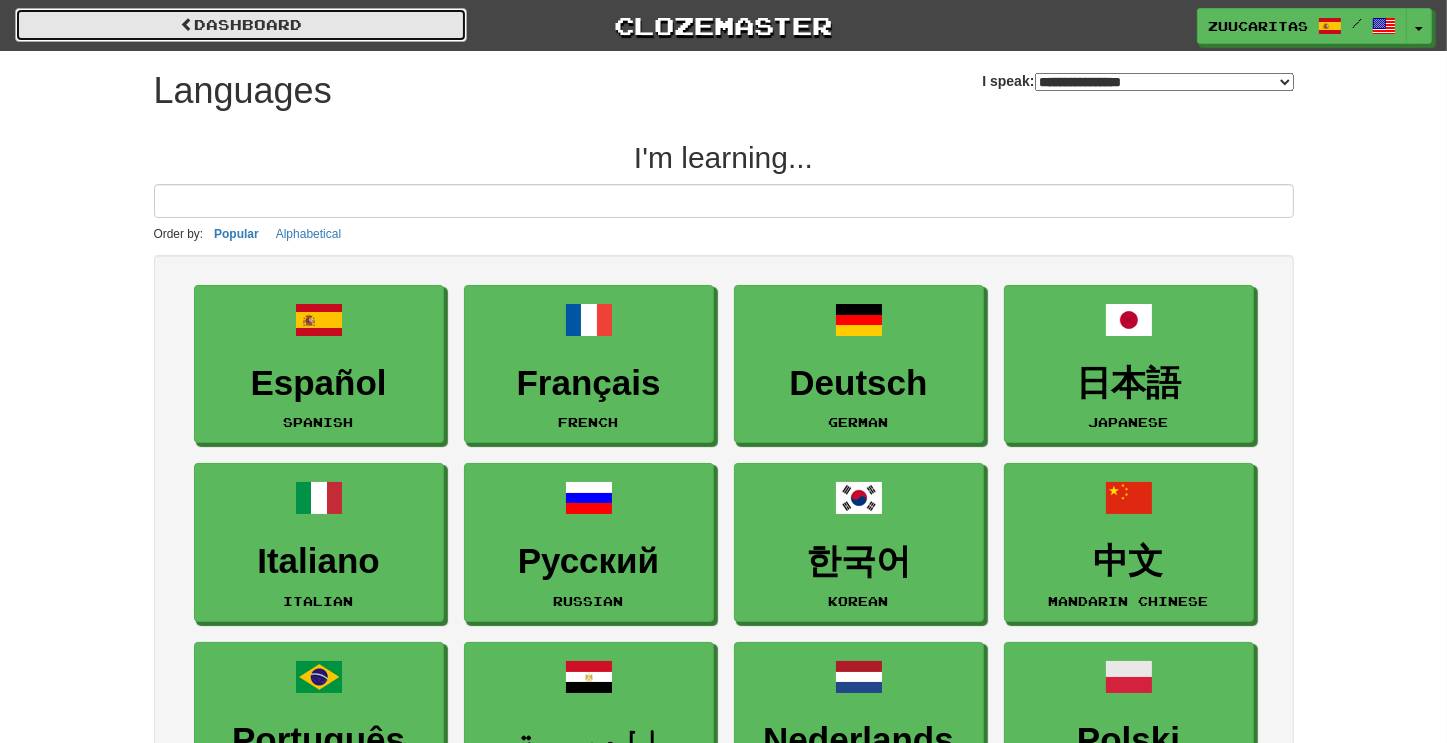 click on "dashboard" at bounding box center (241, 25) 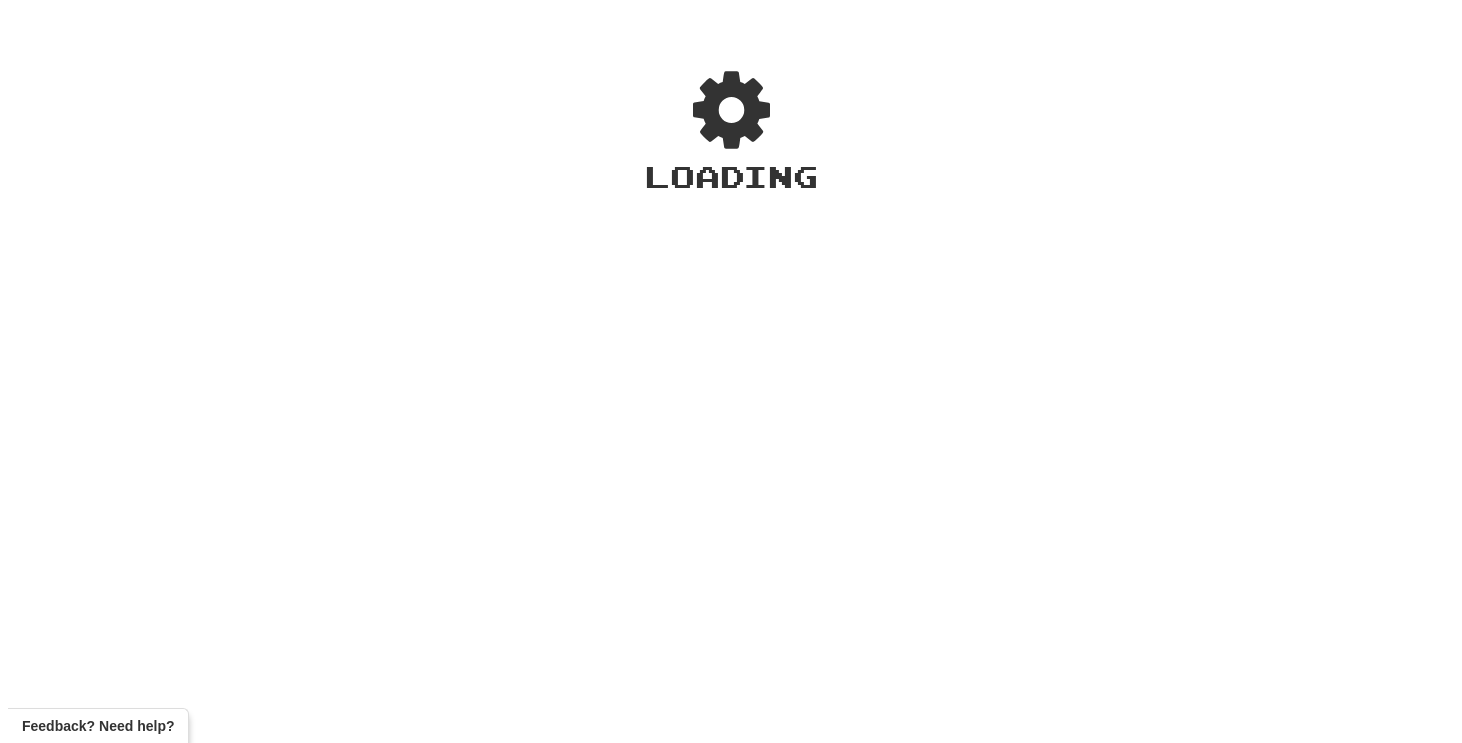scroll, scrollTop: 0, scrollLeft: 0, axis: both 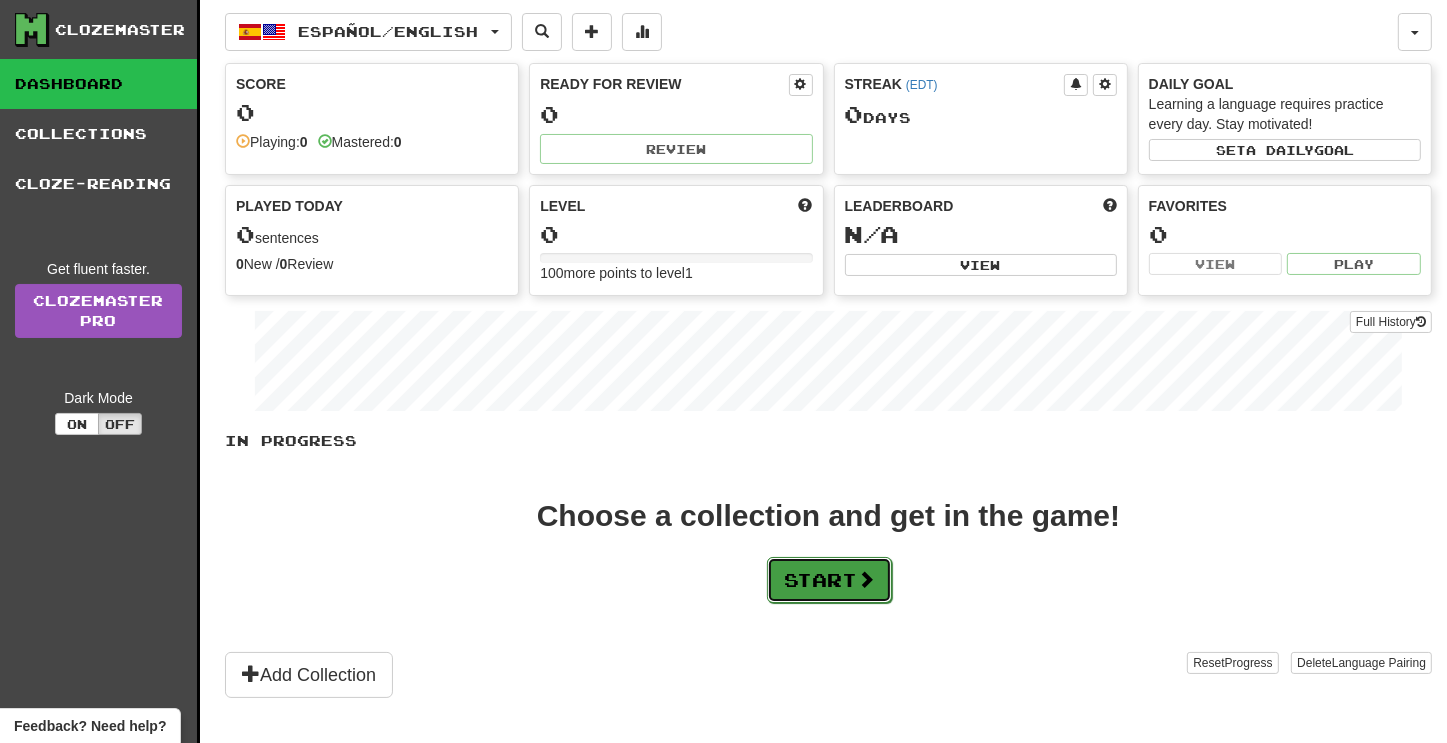 click on "Start" at bounding box center [829, 580] 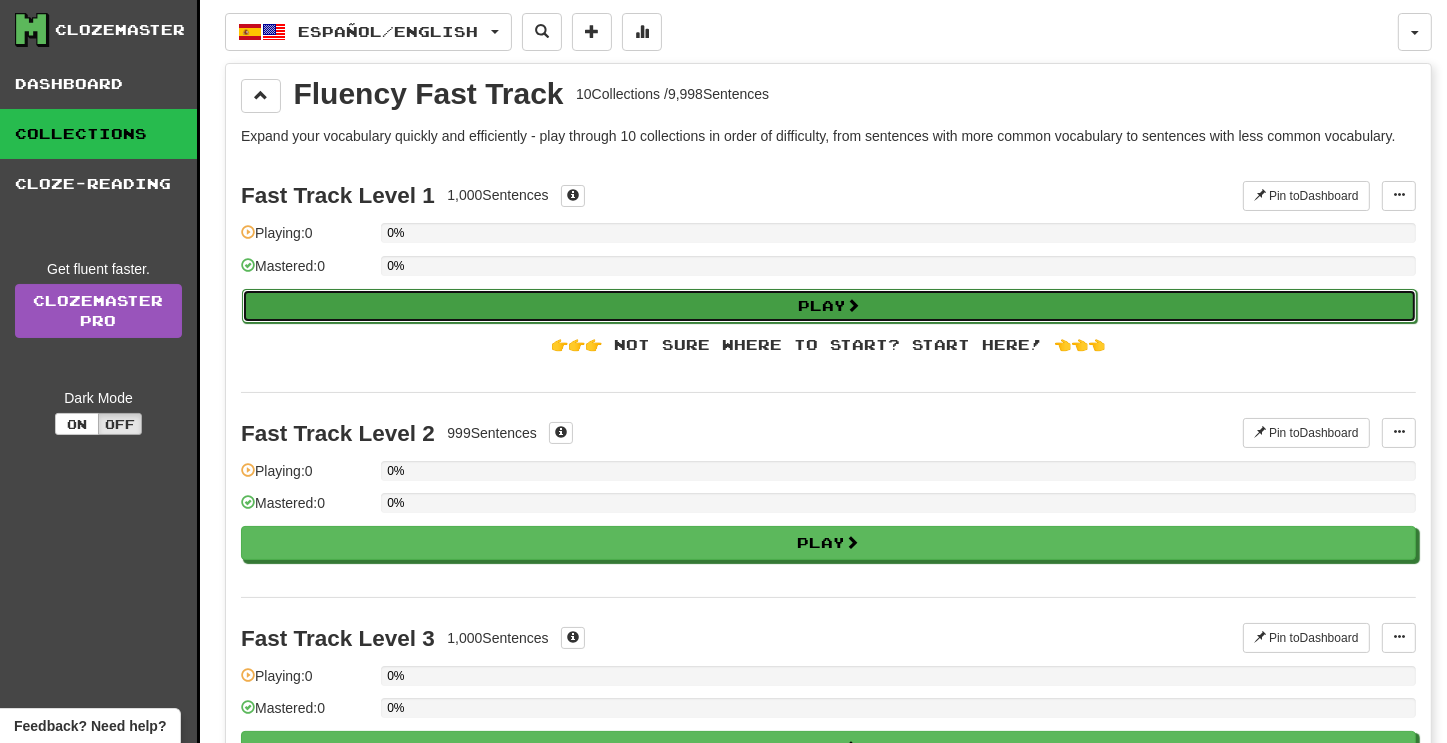 click on "Play" at bounding box center (829, 306) 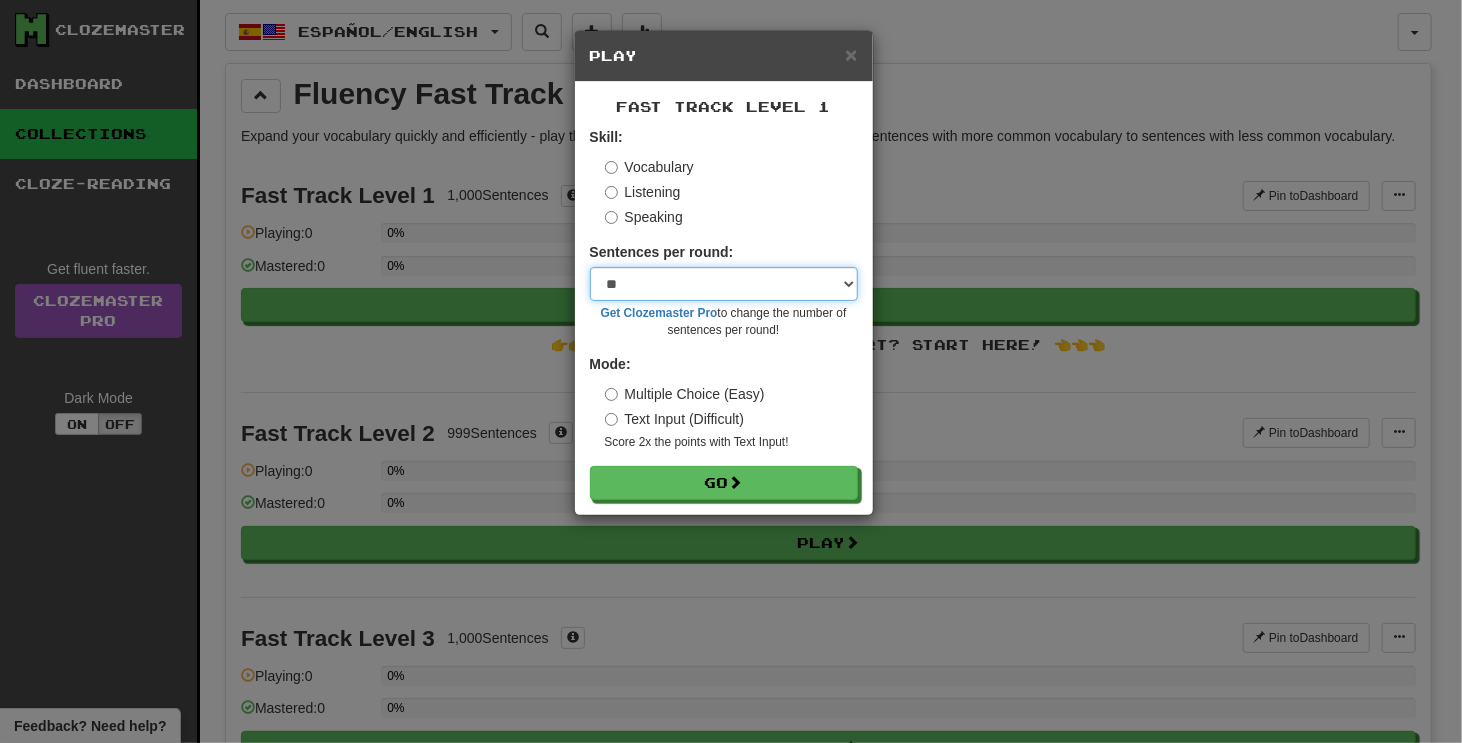 click on "* ** ** ** ** ** *** ********" at bounding box center [724, 284] 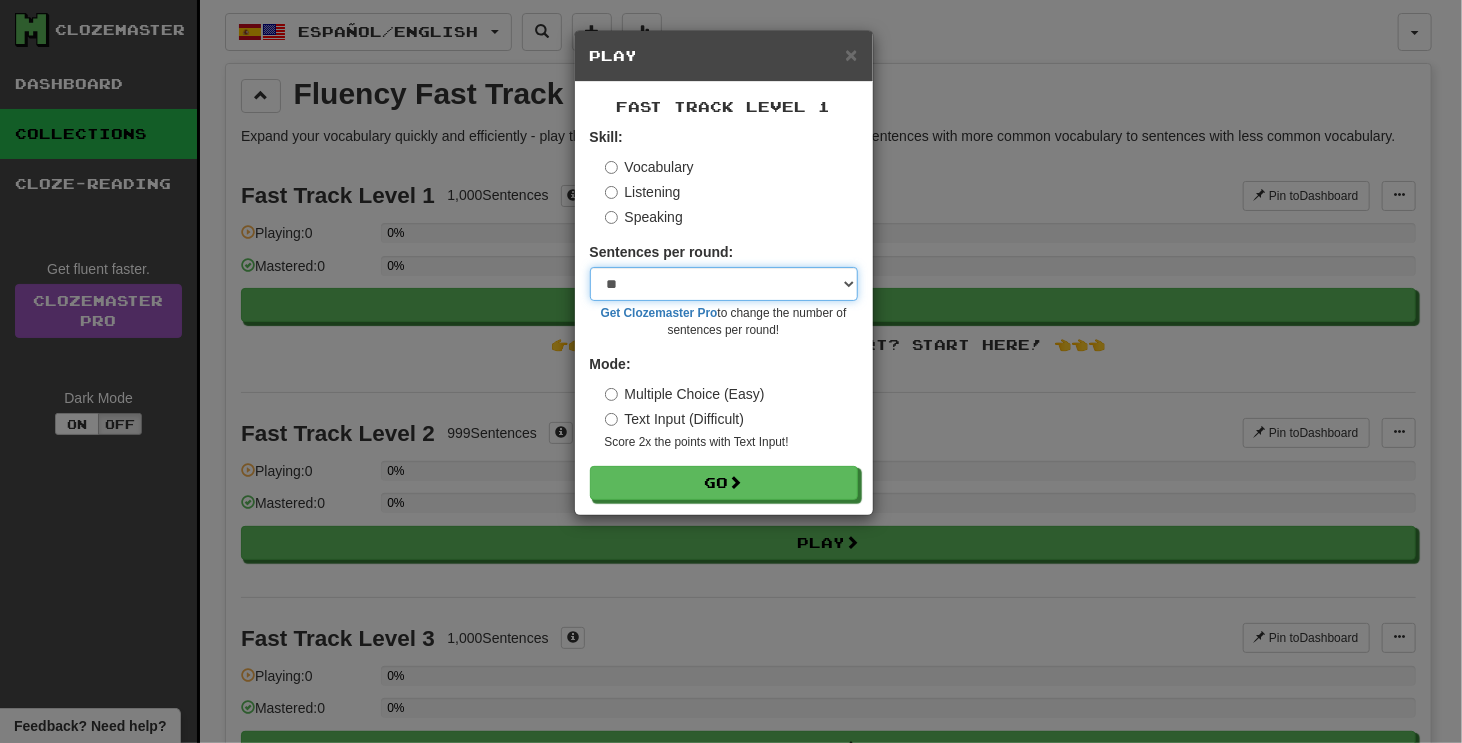 click on "* ** ** ** ** ** *** ********" at bounding box center (724, 284) 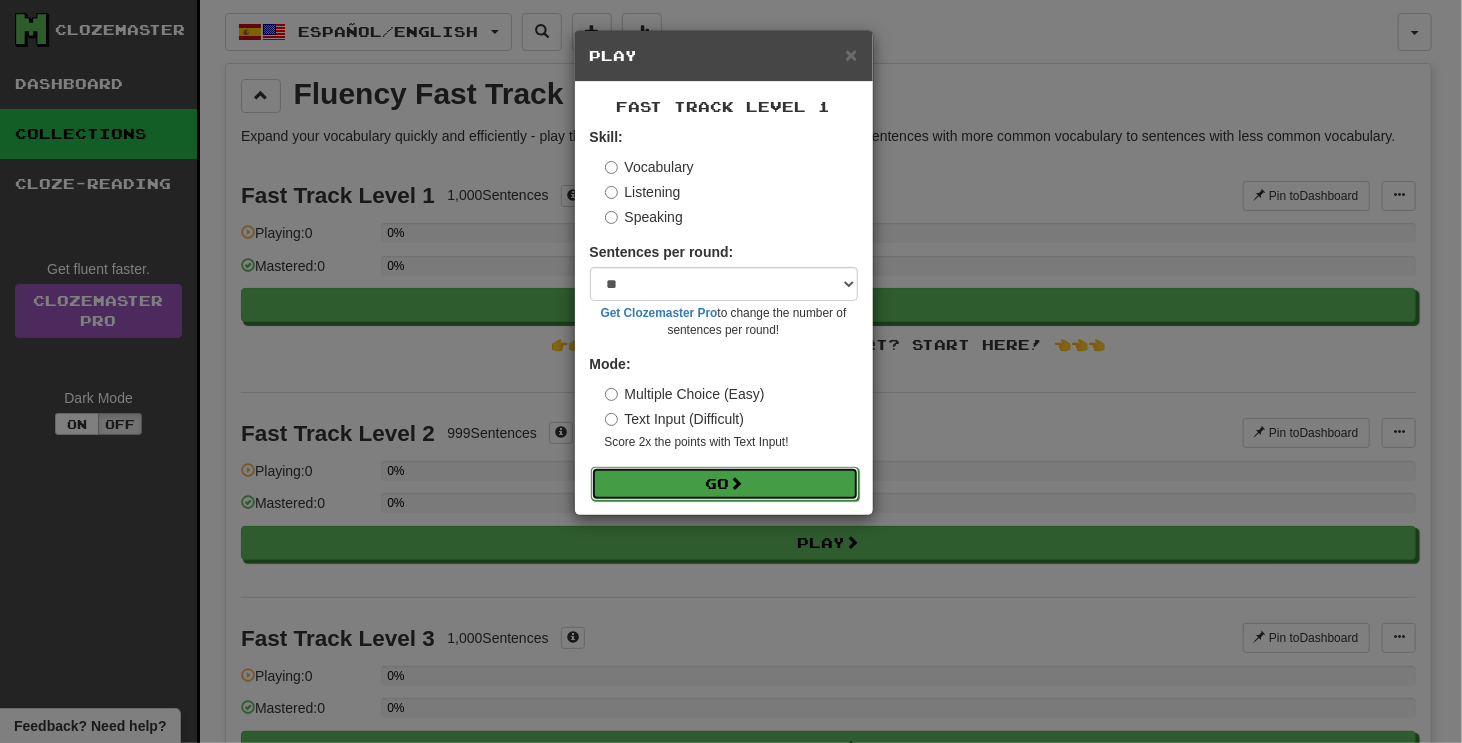 click on "Go" at bounding box center [725, 484] 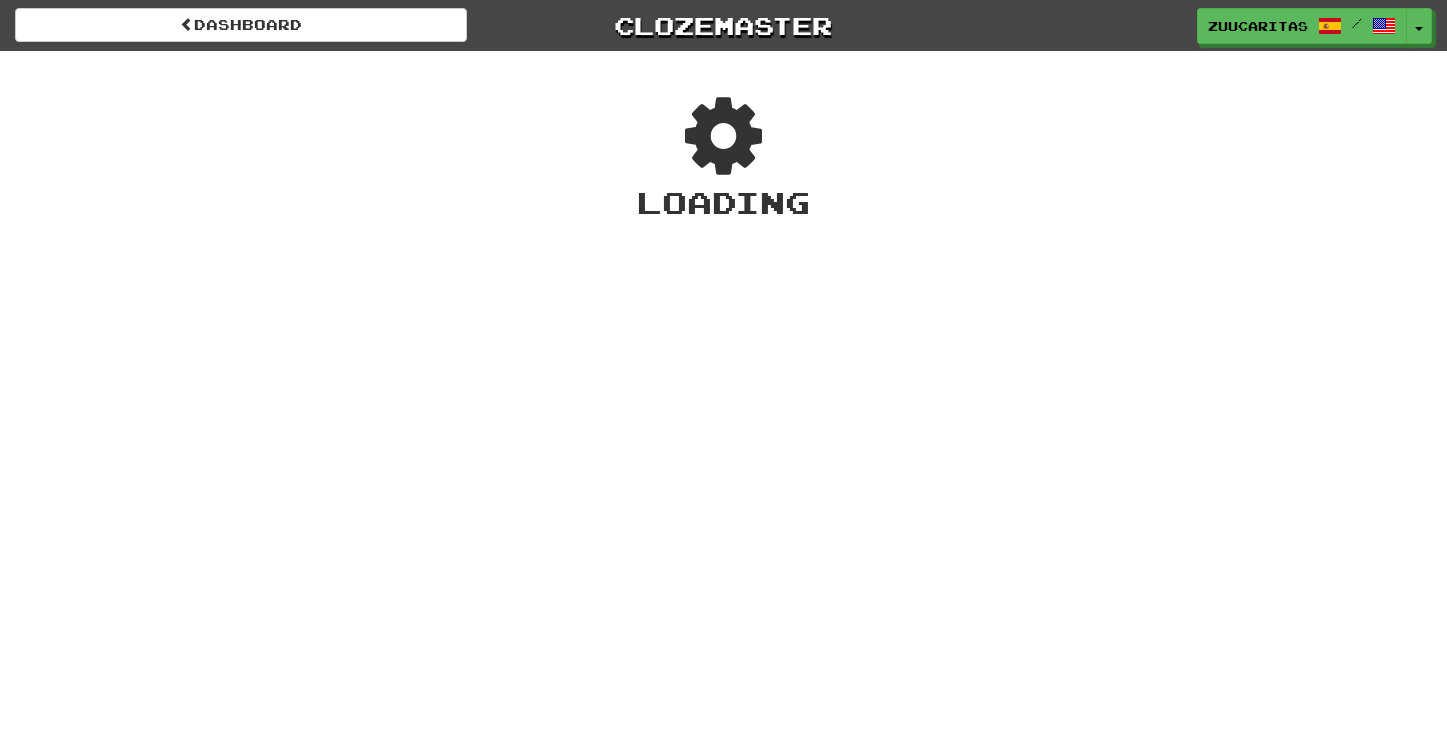scroll, scrollTop: 0, scrollLeft: 0, axis: both 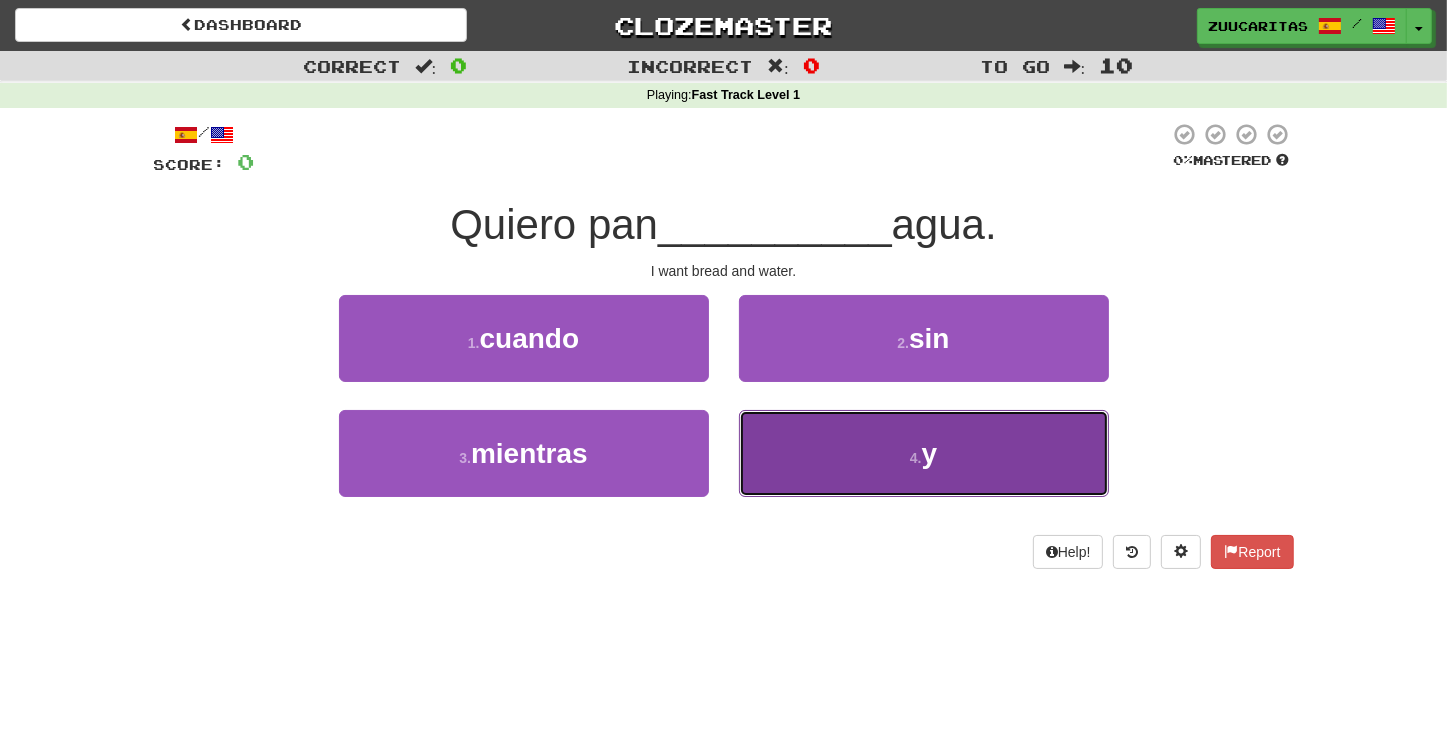 click on "4 .  y" at bounding box center (924, 453) 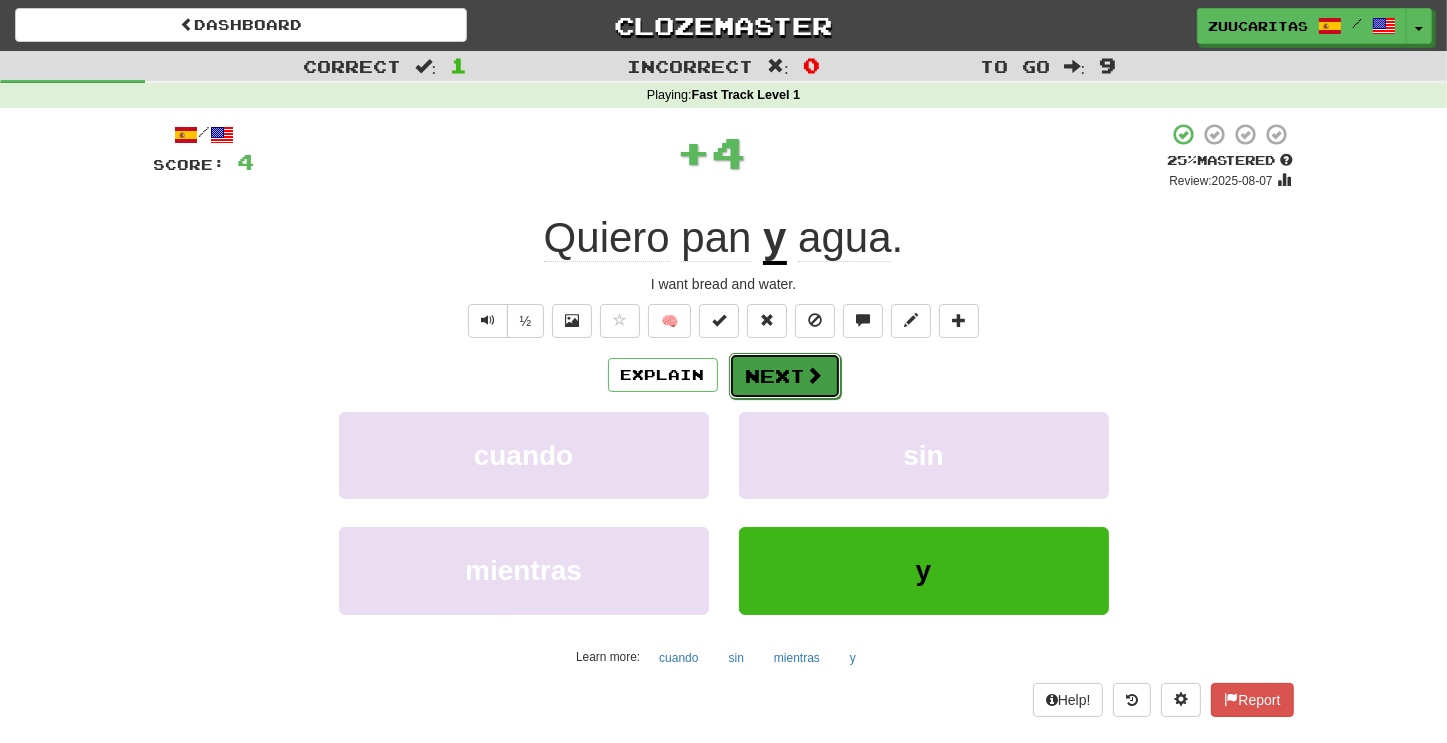 click on "Next" at bounding box center [785, 376] 